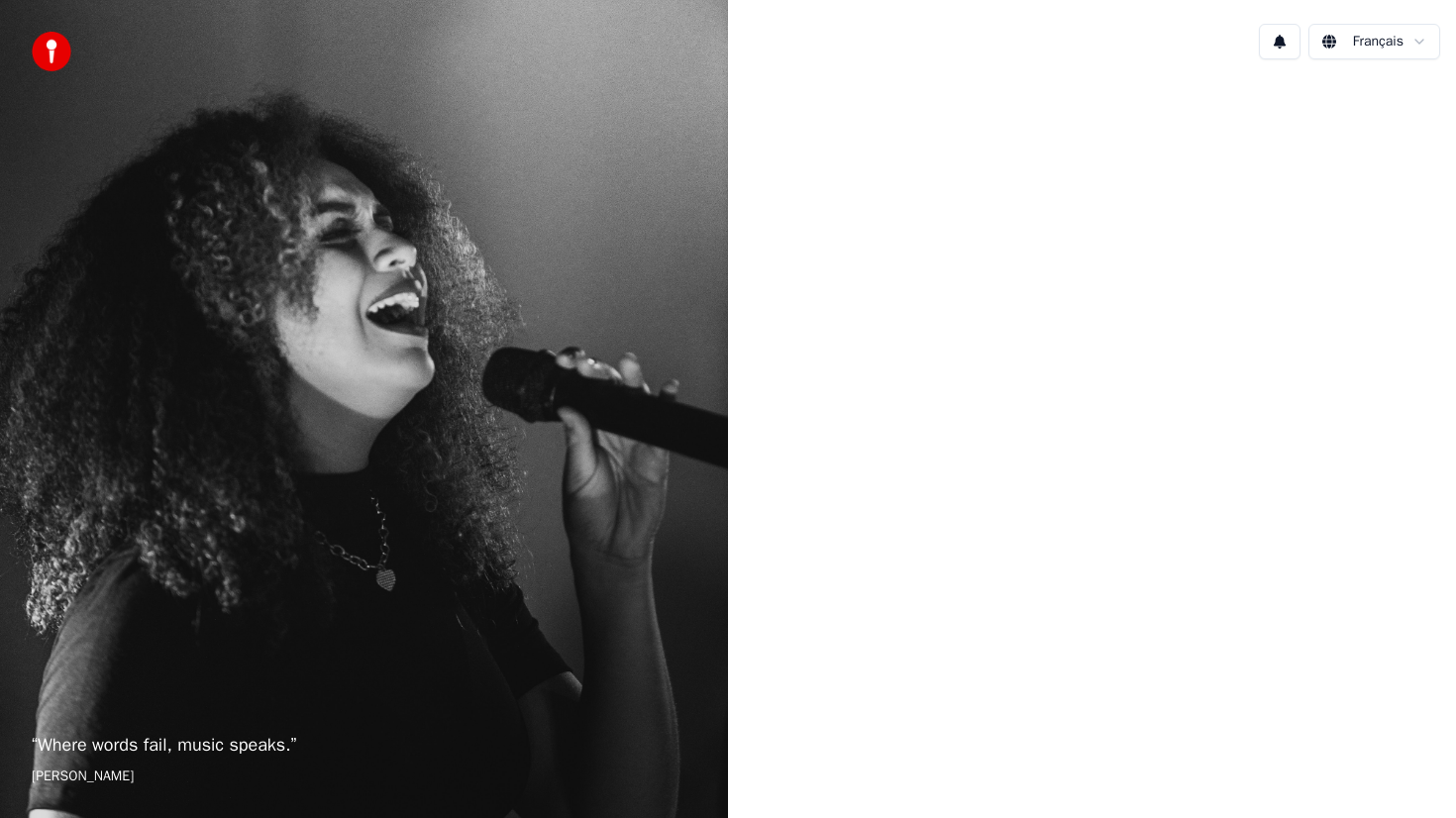 scroll, scrollTop: 0, scrollLeft: 0, axis: both 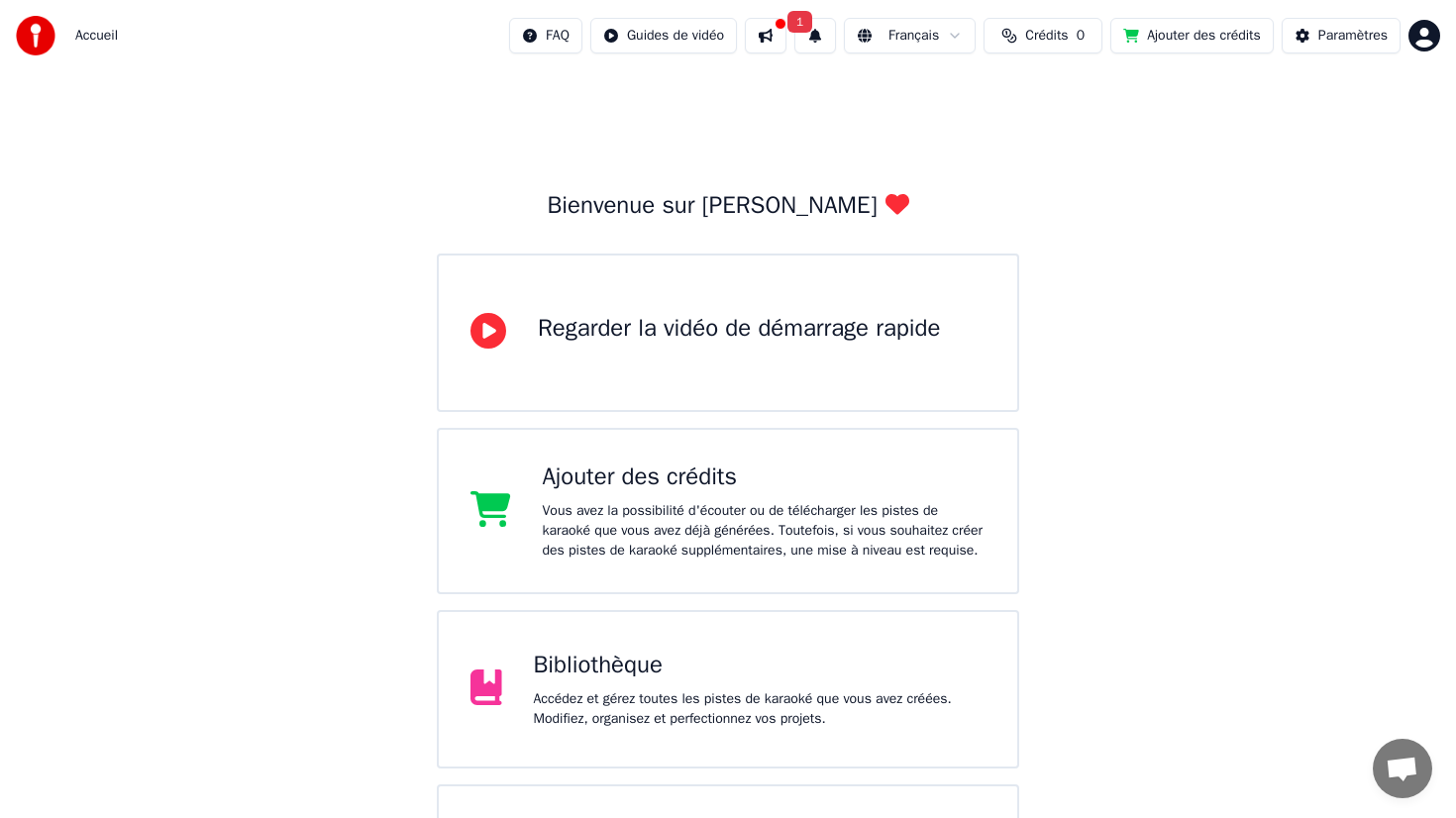 click on "Bibliothèque" at bounding box center [760, 665] 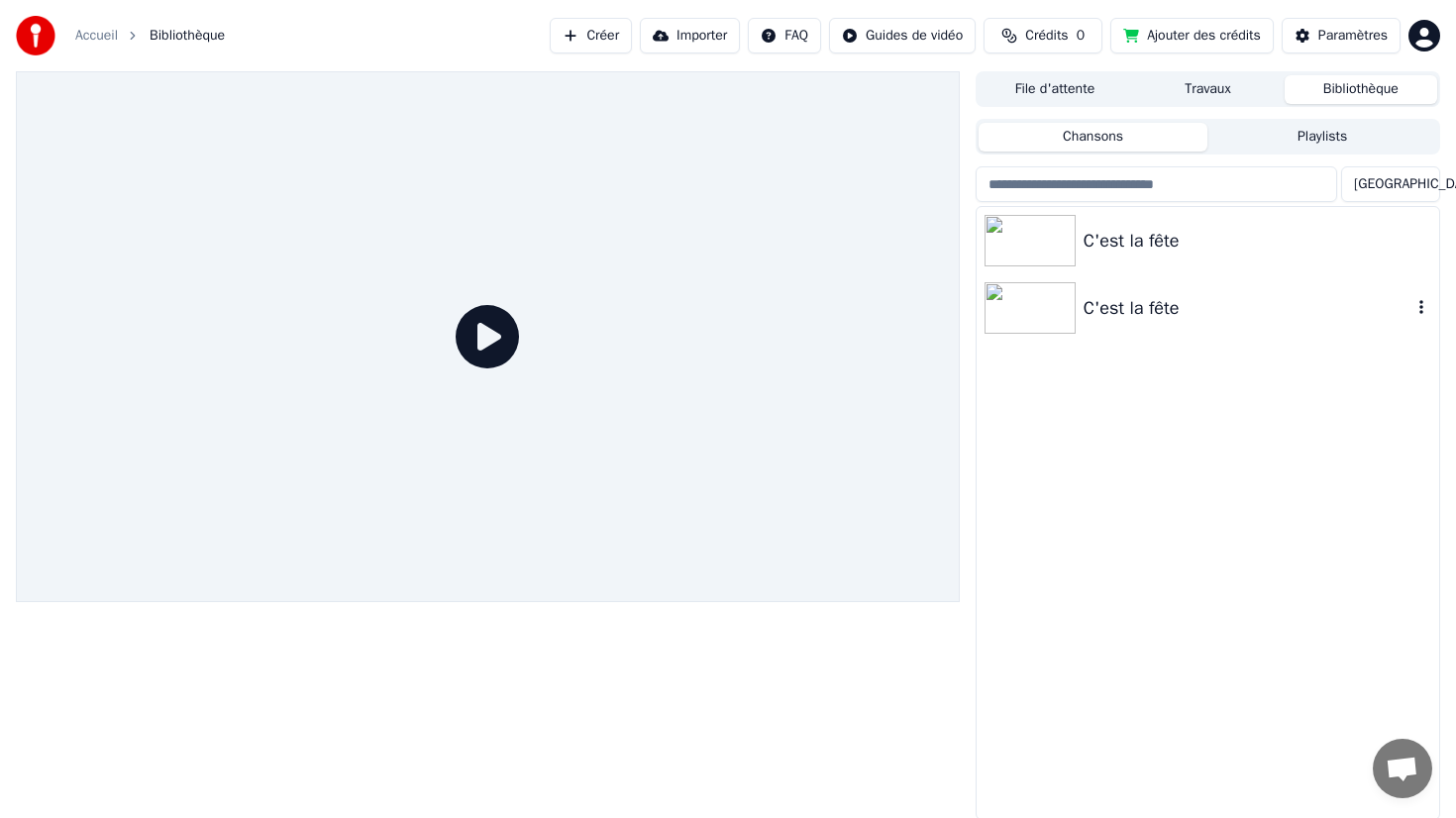 click at bounding box center [1030, 308] 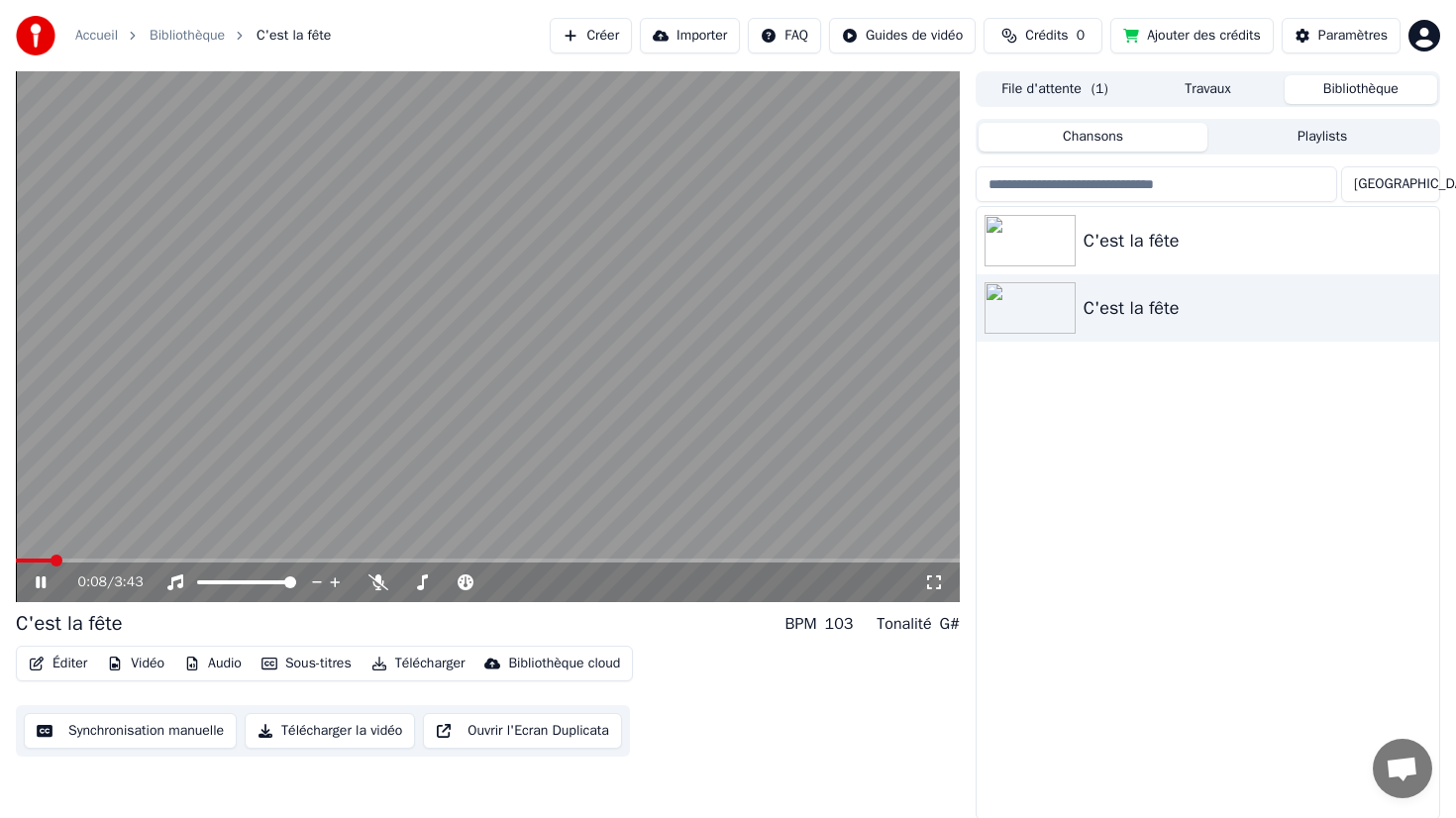 click on "Vidéo" at bounding box center (136, 664) 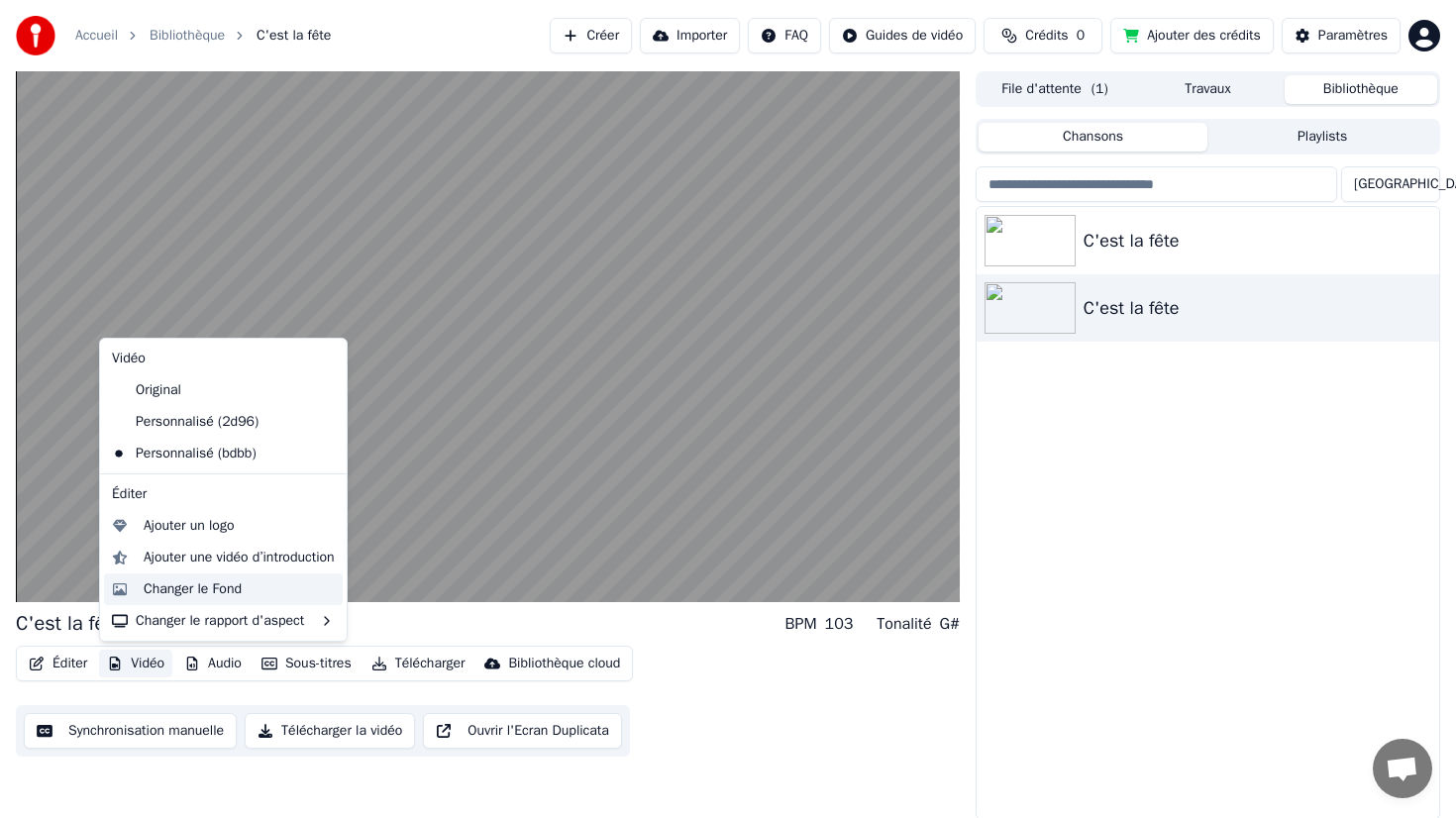 scroll, scrollTop: 1, scrollLeft: 0, axis: vertical 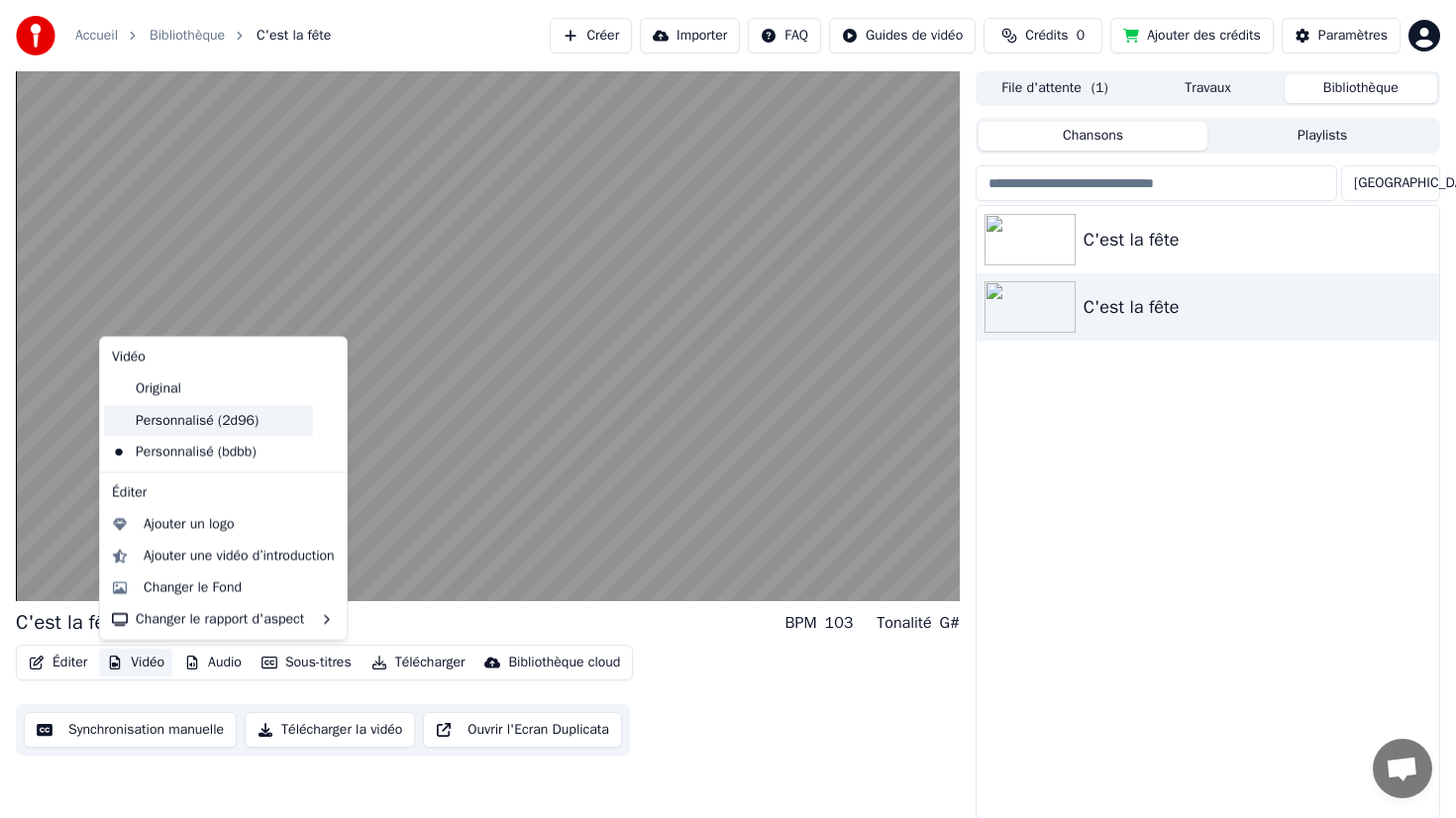 click on "Personnalisé (2d96)" at bounding box center [208, 420] 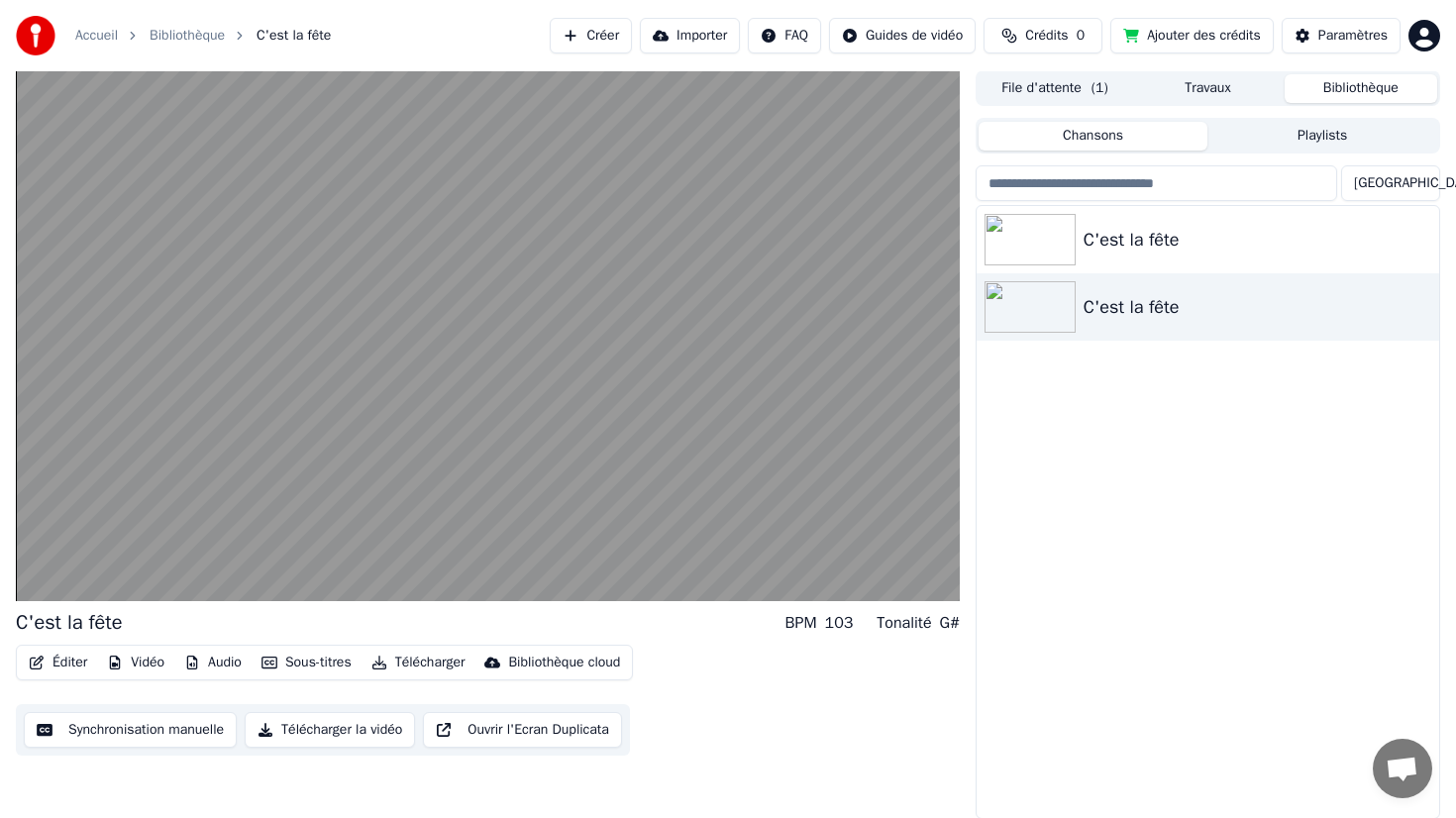 click on "Synchronisation manuelle" at bounding box center (130, 730) 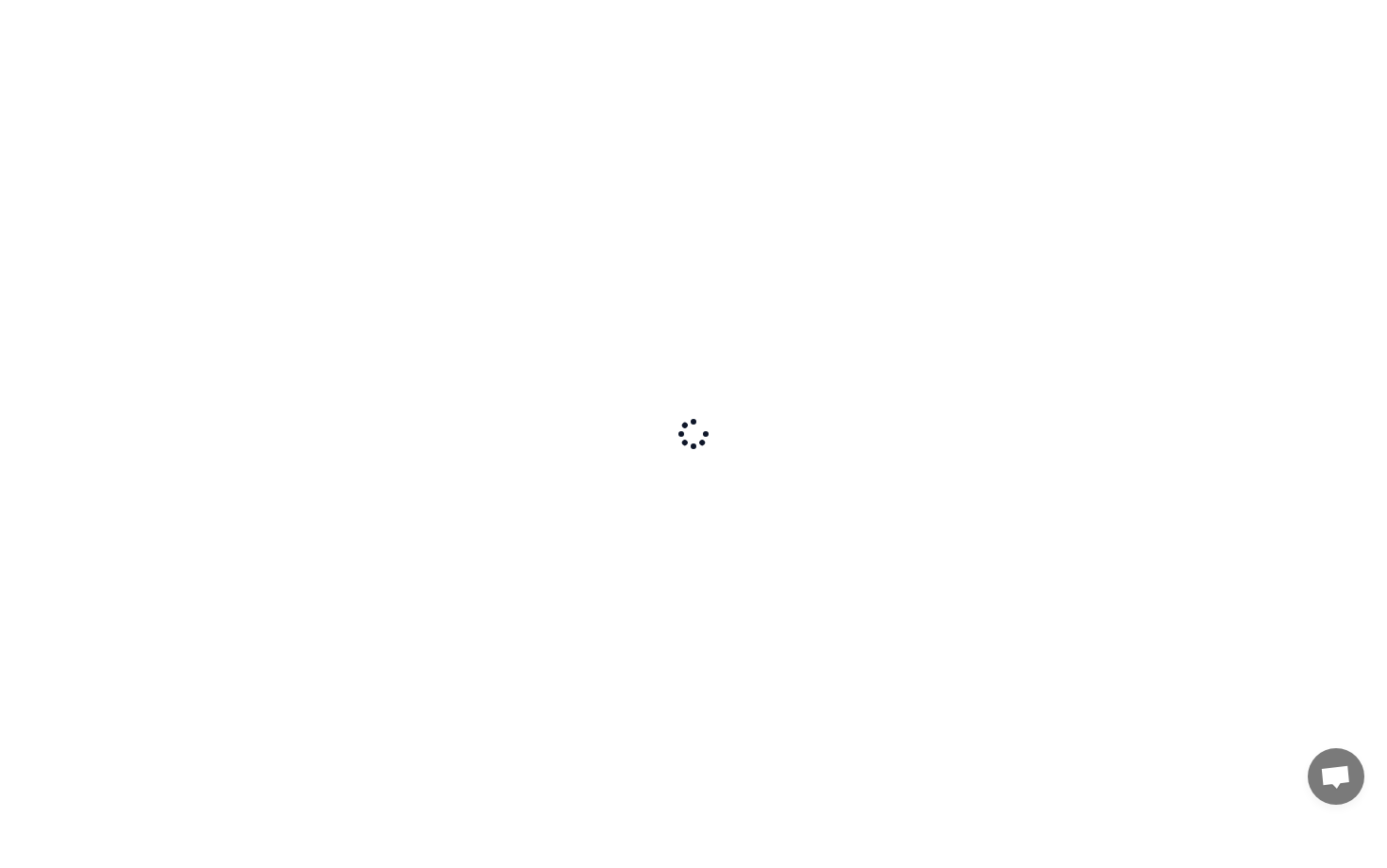 scroll, scrollTop: 0, scrollLeft: 0, axis: both 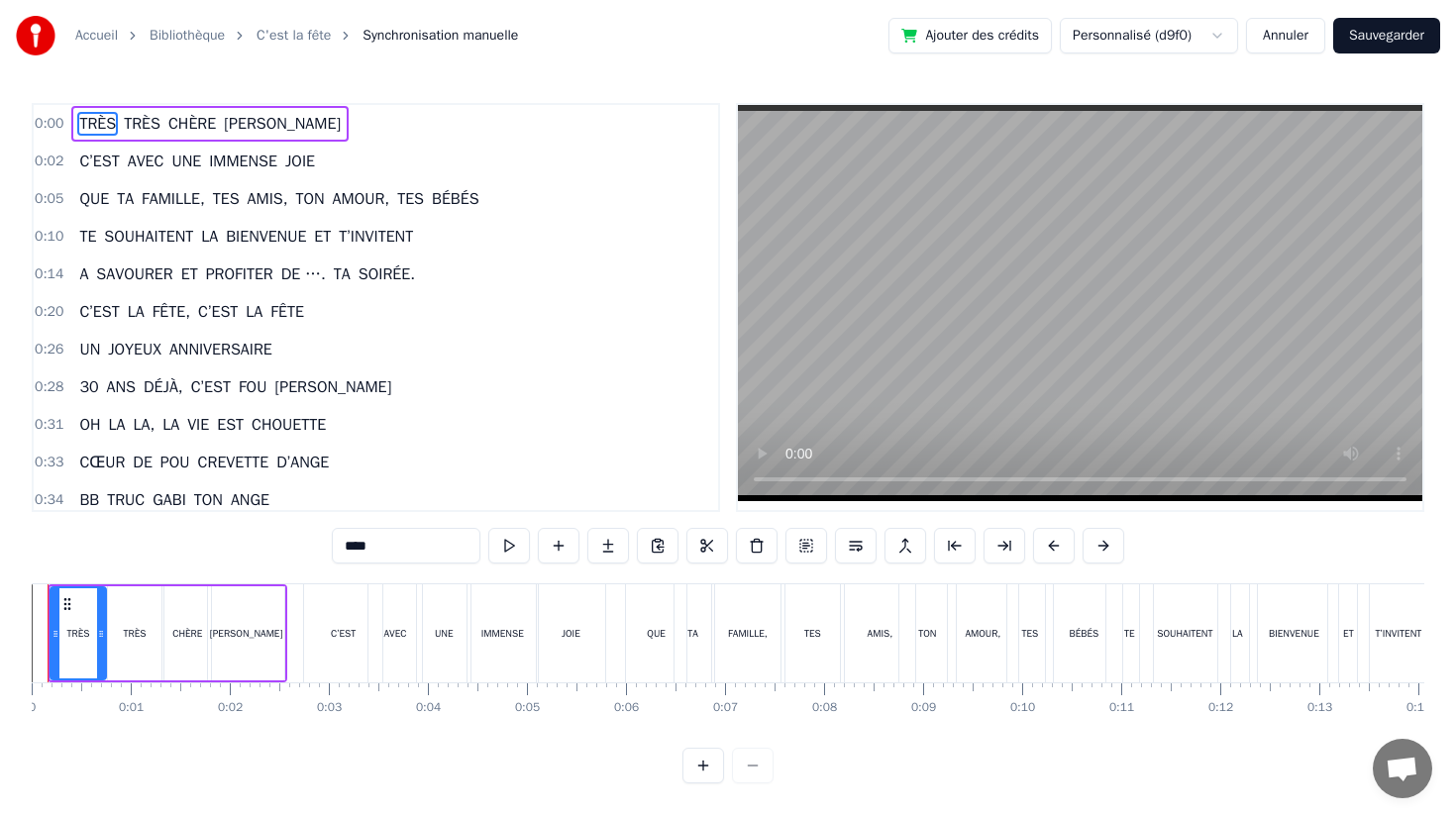 click on "Sauvegarder" at bounding box center [1387, 36] 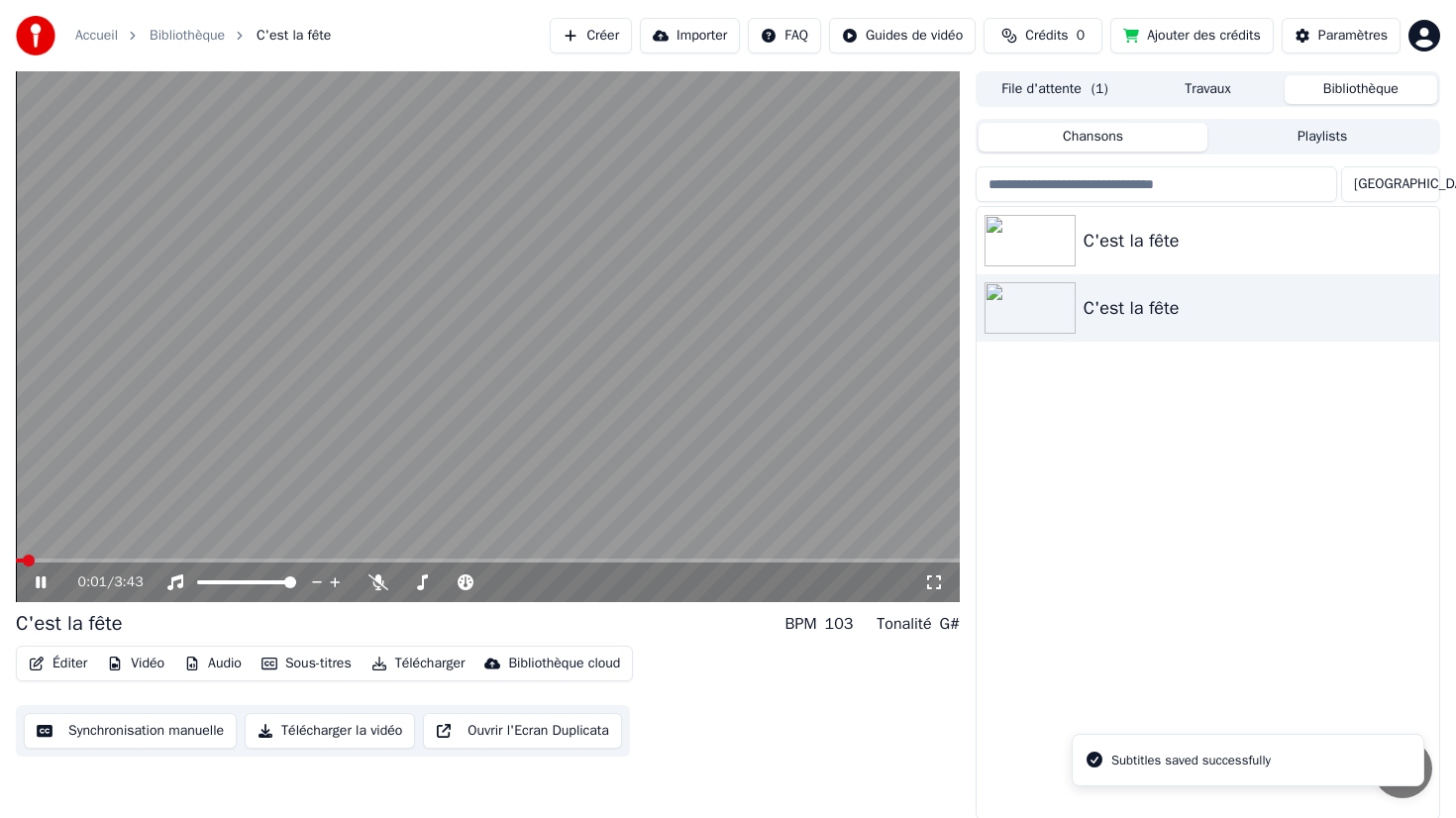 click on "Éditer" at bounding box center (57, 664) 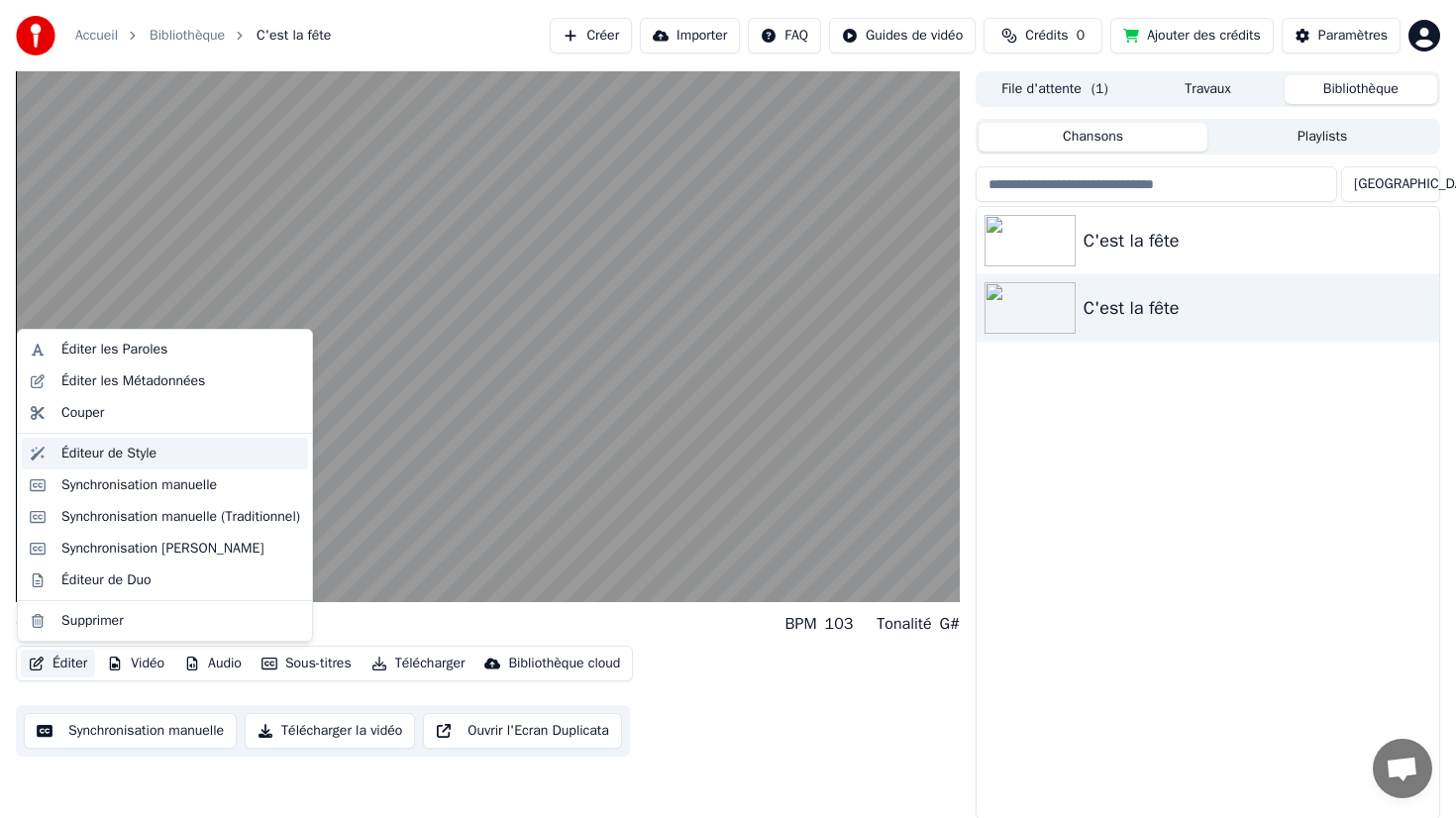 click on "Éditeur de Style" at bounding box center [109, 454] 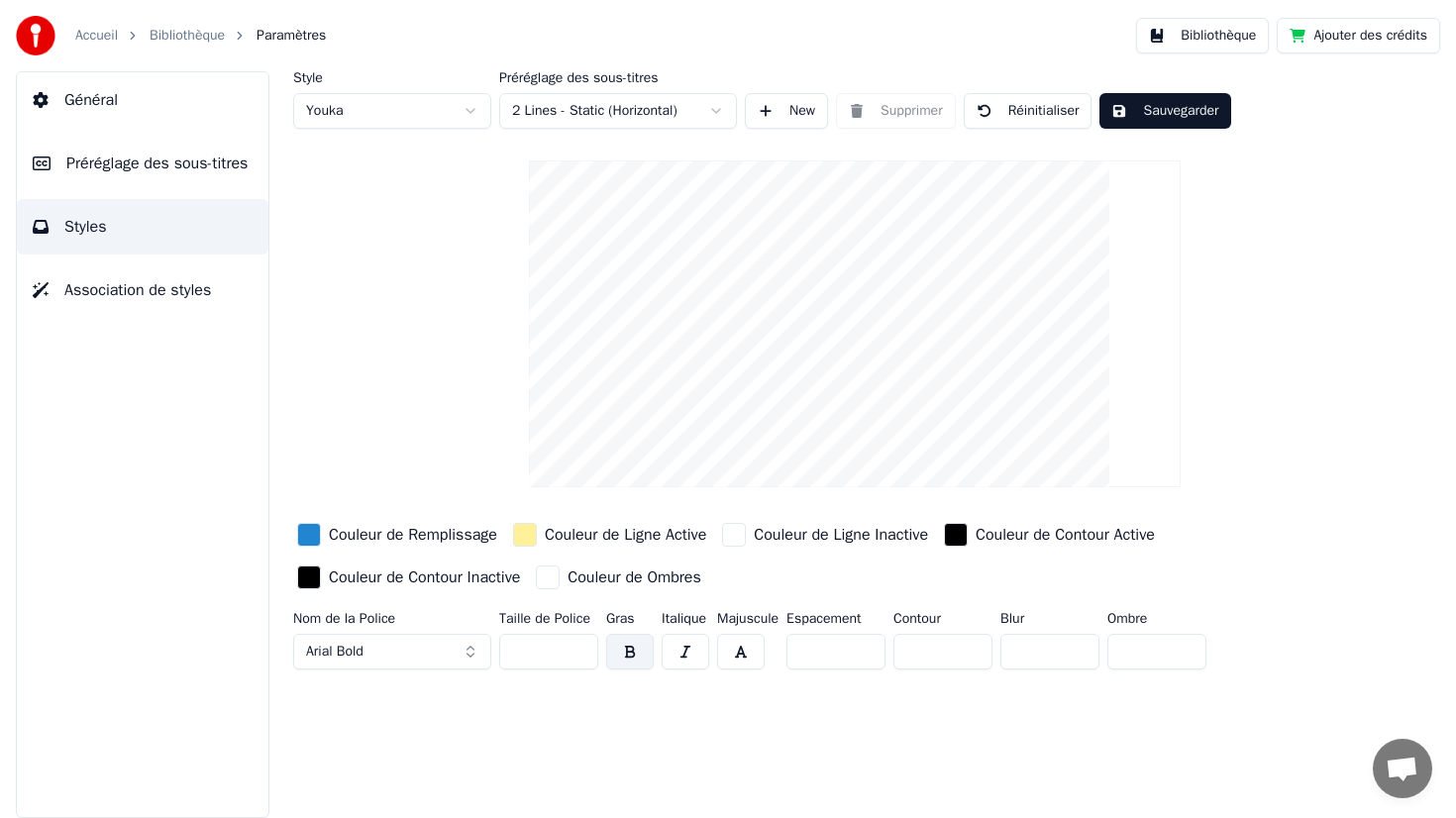 click on "**" at bounding box center [549, 652] 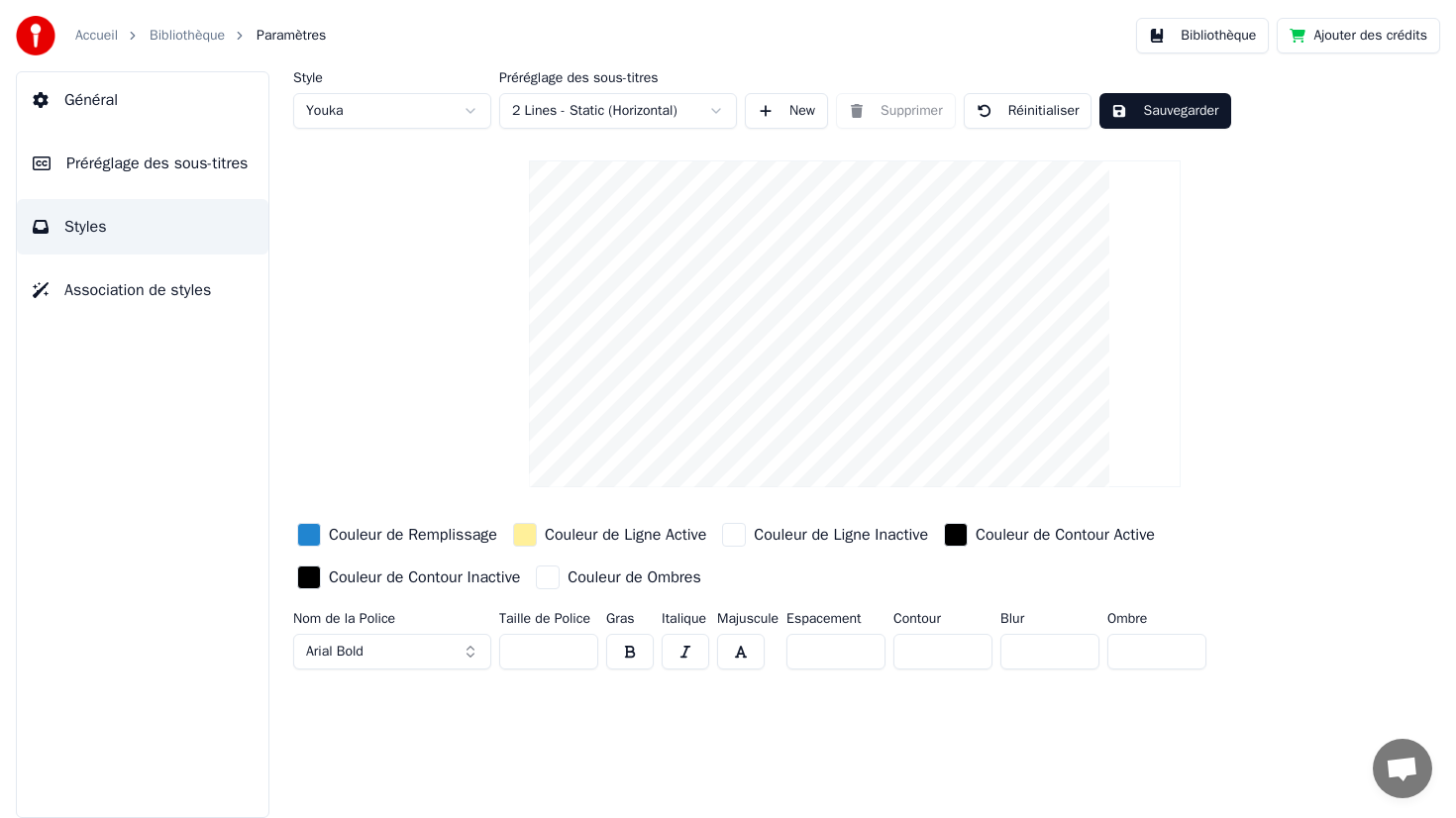 click at bounding box center (734, 535) 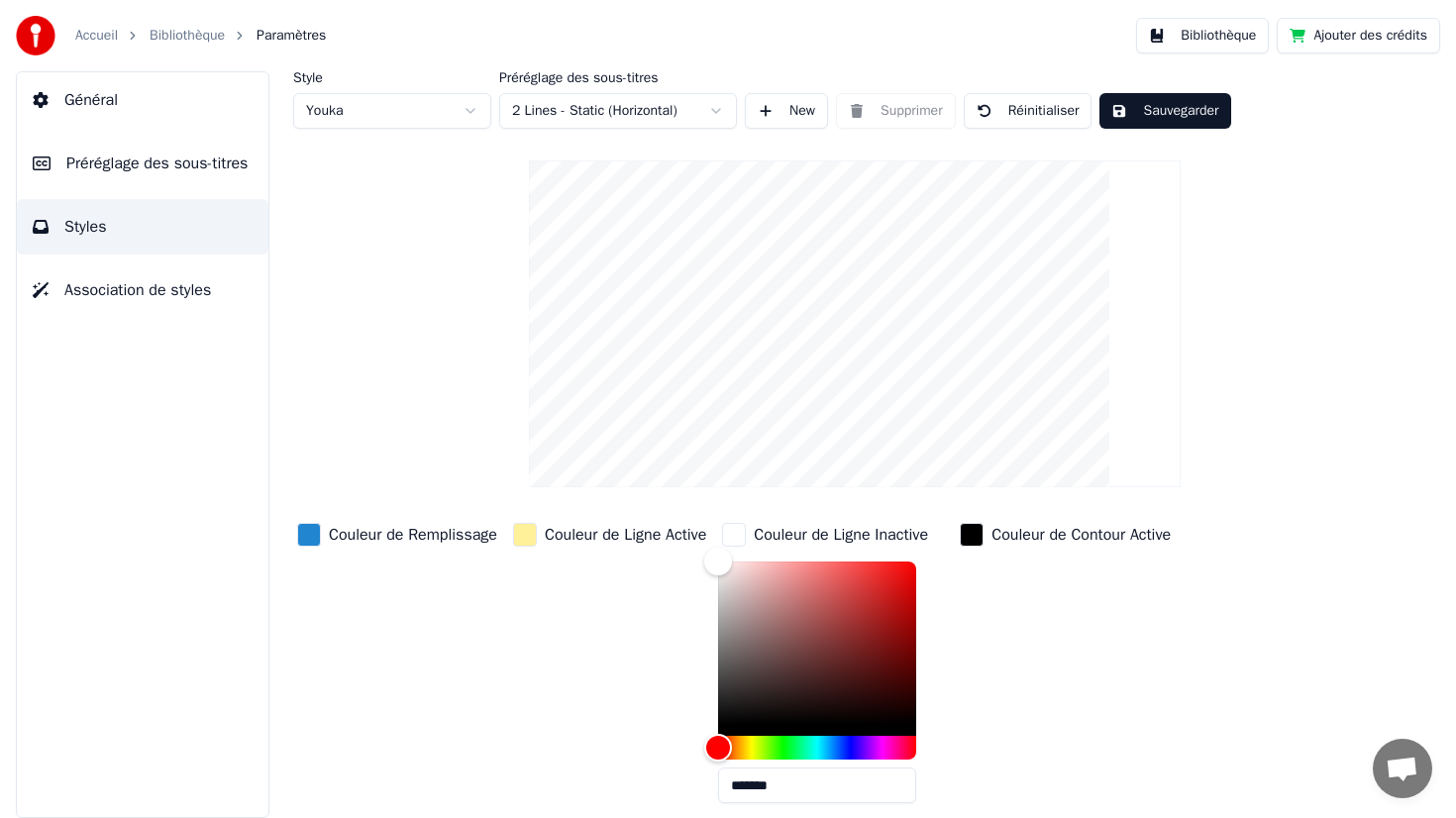 click on "Couleur de Ligne Active" at bounding box center (609, 668) 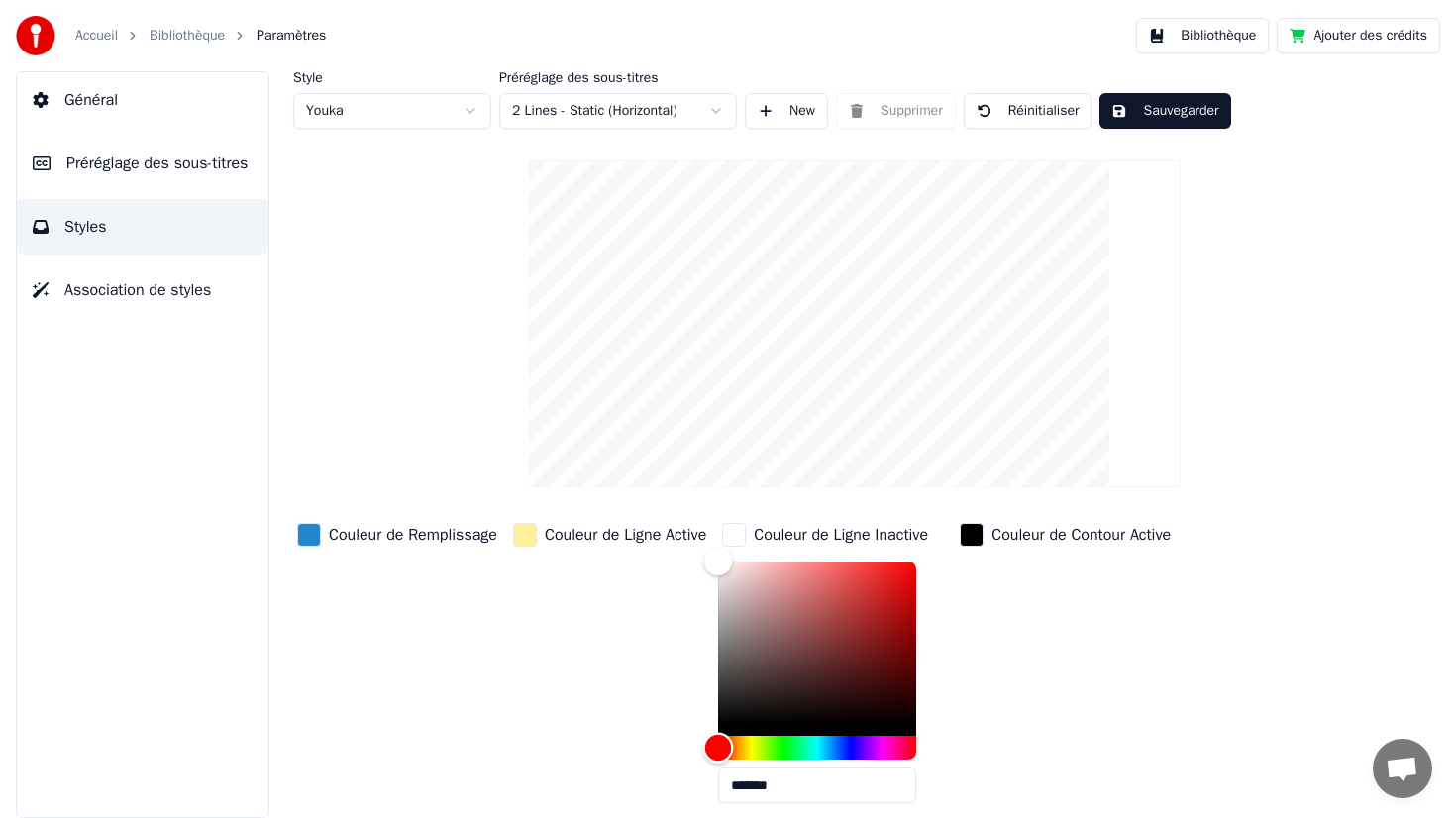 drag, startPoint x: 736, startPoint y: 743, endPoint x: 717, endPoint y: 751, distance: 20.615528 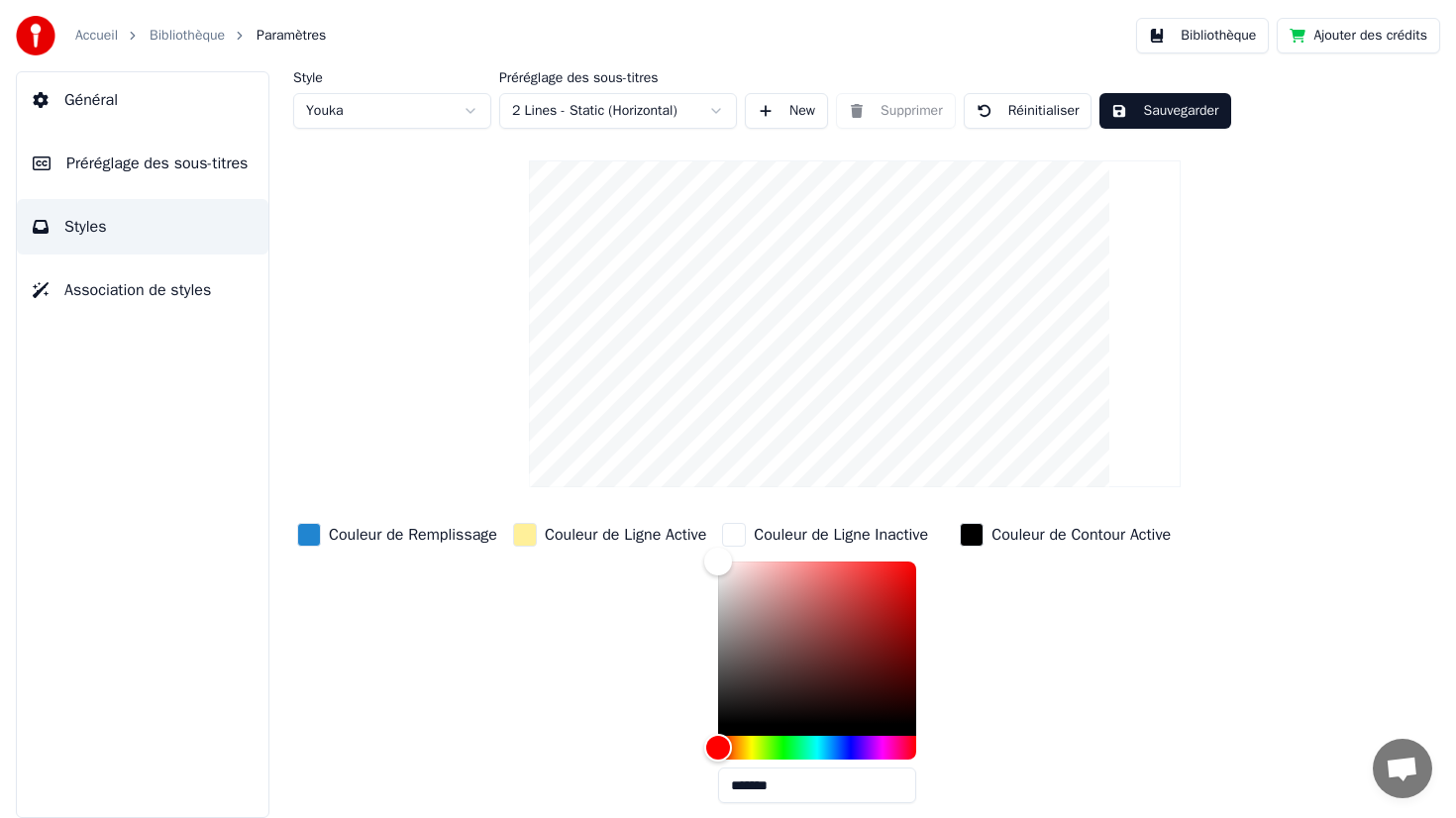 click on "Couleur de Ligne Active" at bounding box center (609, 668) 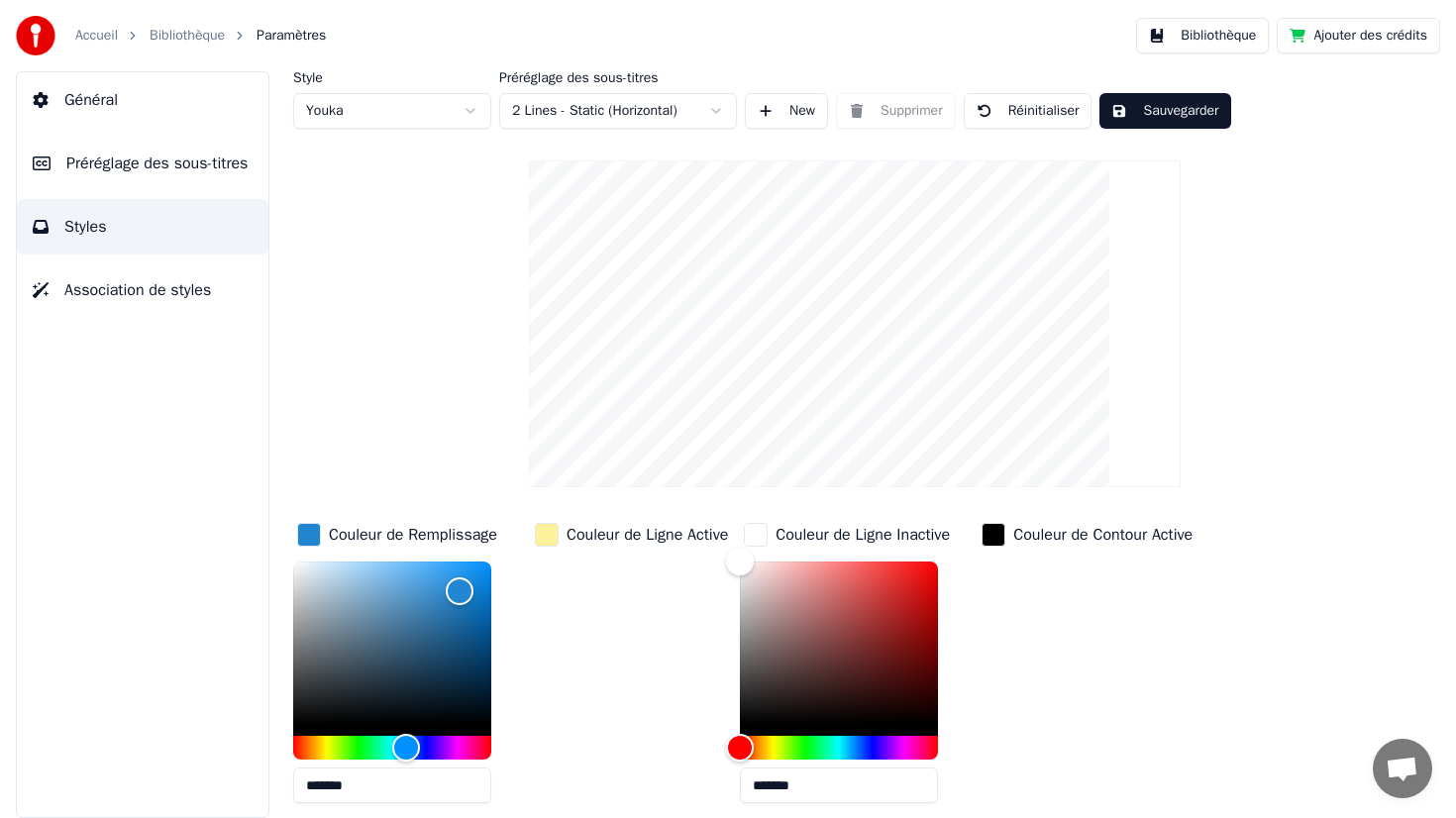 click at bounding box center [547, 535] 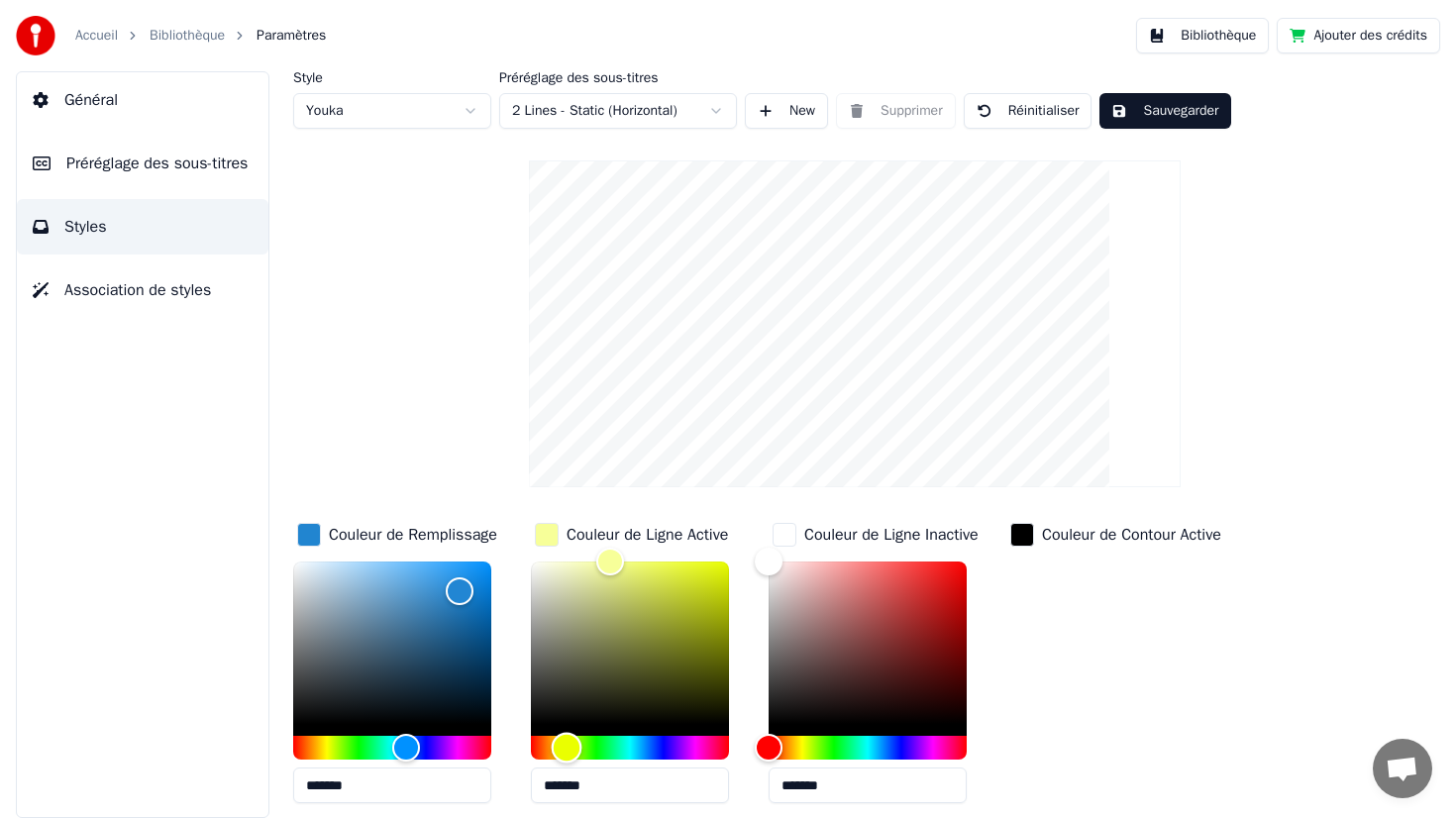 type on "*******" 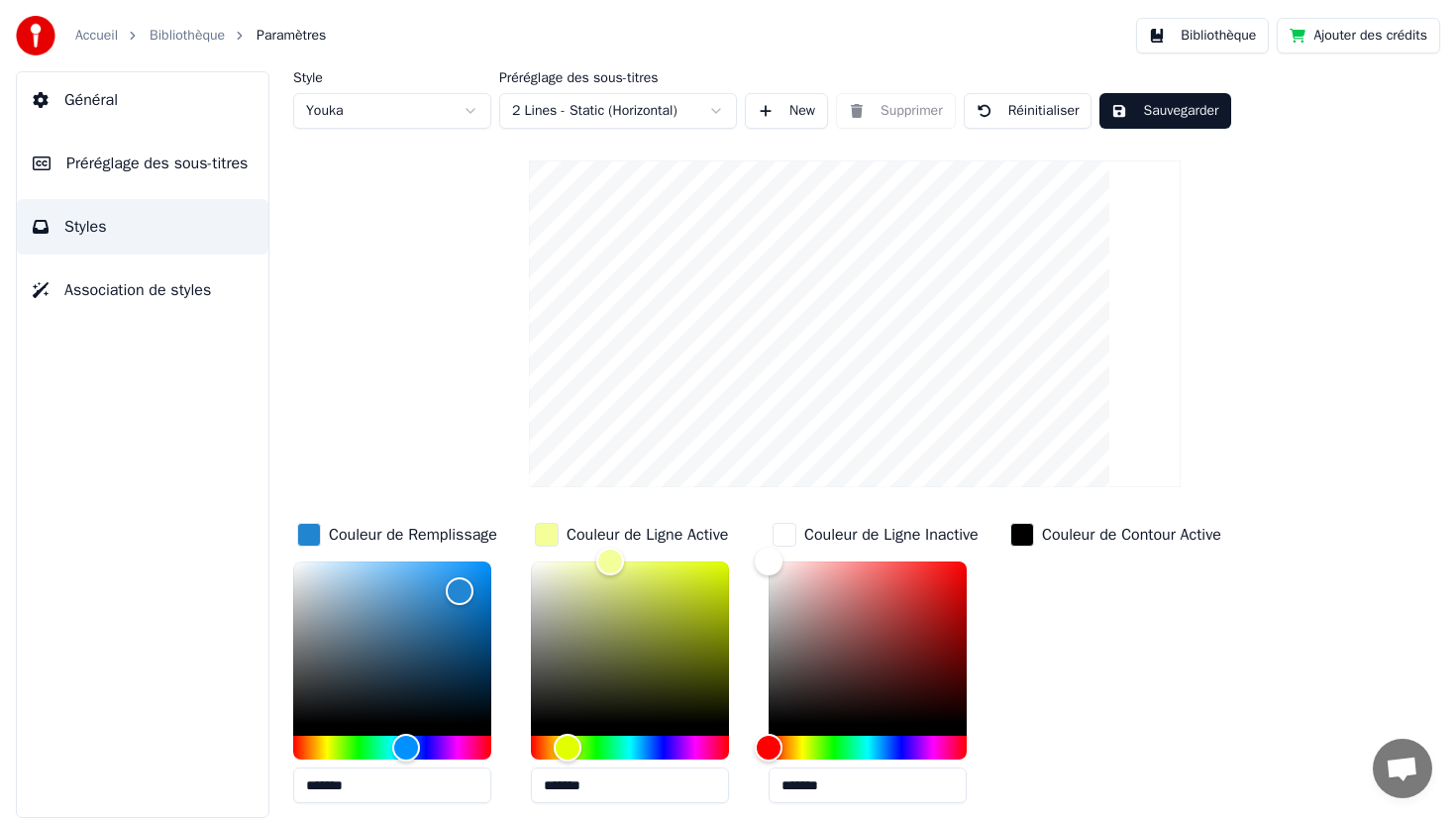 click on "Style Youka Préréglage des sous-titres 2 Lines - Static (Horizontal) New Supprimer Réinitialiser Sauvegarder Couleur de Remplissage ******* Couleur de Ligne Active ******* Couleur de Ligne Inactive ******* Couleur de Contour Active Couleur de Contour Inactive Couleur de Ombres Nom de la Police Arial Bold Taille de Police *** Gras Italique Majuscule Espacement * Contour * Blur * Ombre *" at bounding box center [855, 507] 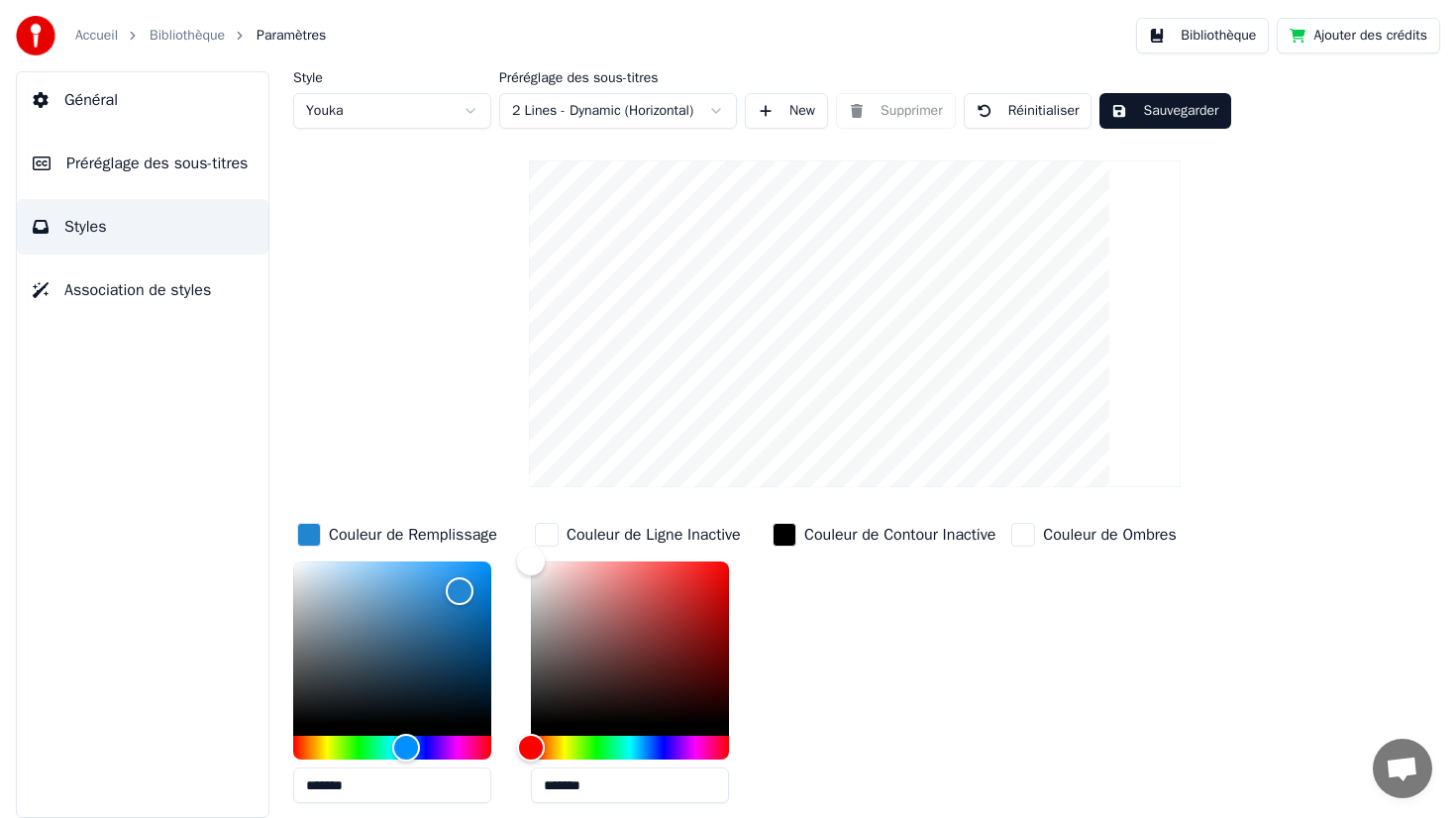 click on "Accueil Bibliothèque Paramètres Bibliothèque Ajouter des crédits Général Préréglage des sous-titres Styles Association de styles Style Youka Préréglage des sous-titres 2 Lines - Dynamic (Horizontal) New Supprimer Réinitialiser Sauvegarder Couleur de Remplissage ******* Couleur de Ligne Inactive ******* Couleur de Contour Inactive Couleur de Ombres Nom de la Police Arial Bold Taille de Police *** Gras Italique Majuscule Espacement * Contour * Ombre * Style de Bordure Outline" at bounding box center [728, 409] 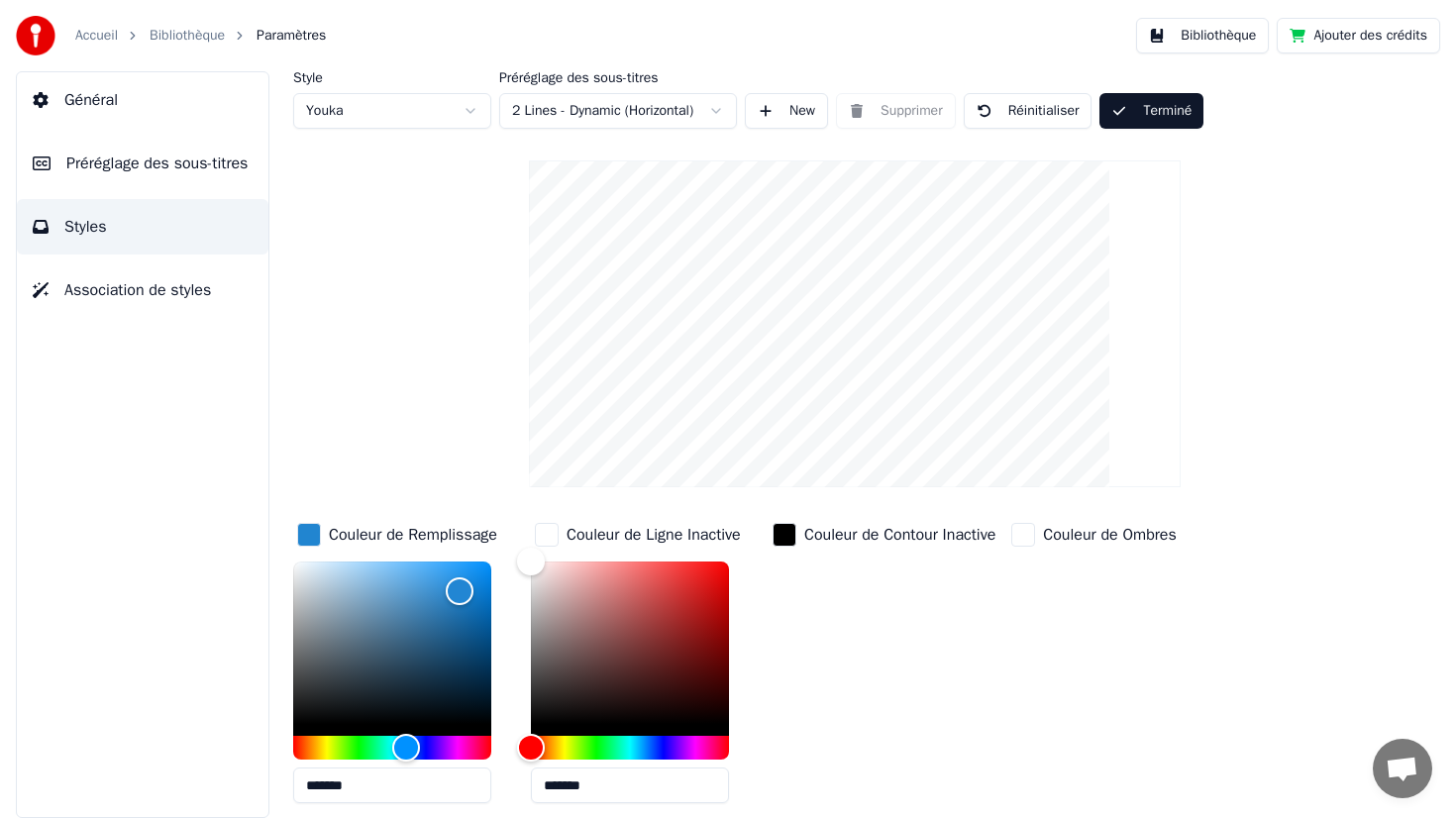 click on "Terminé" at bounding box center (1151, 111) 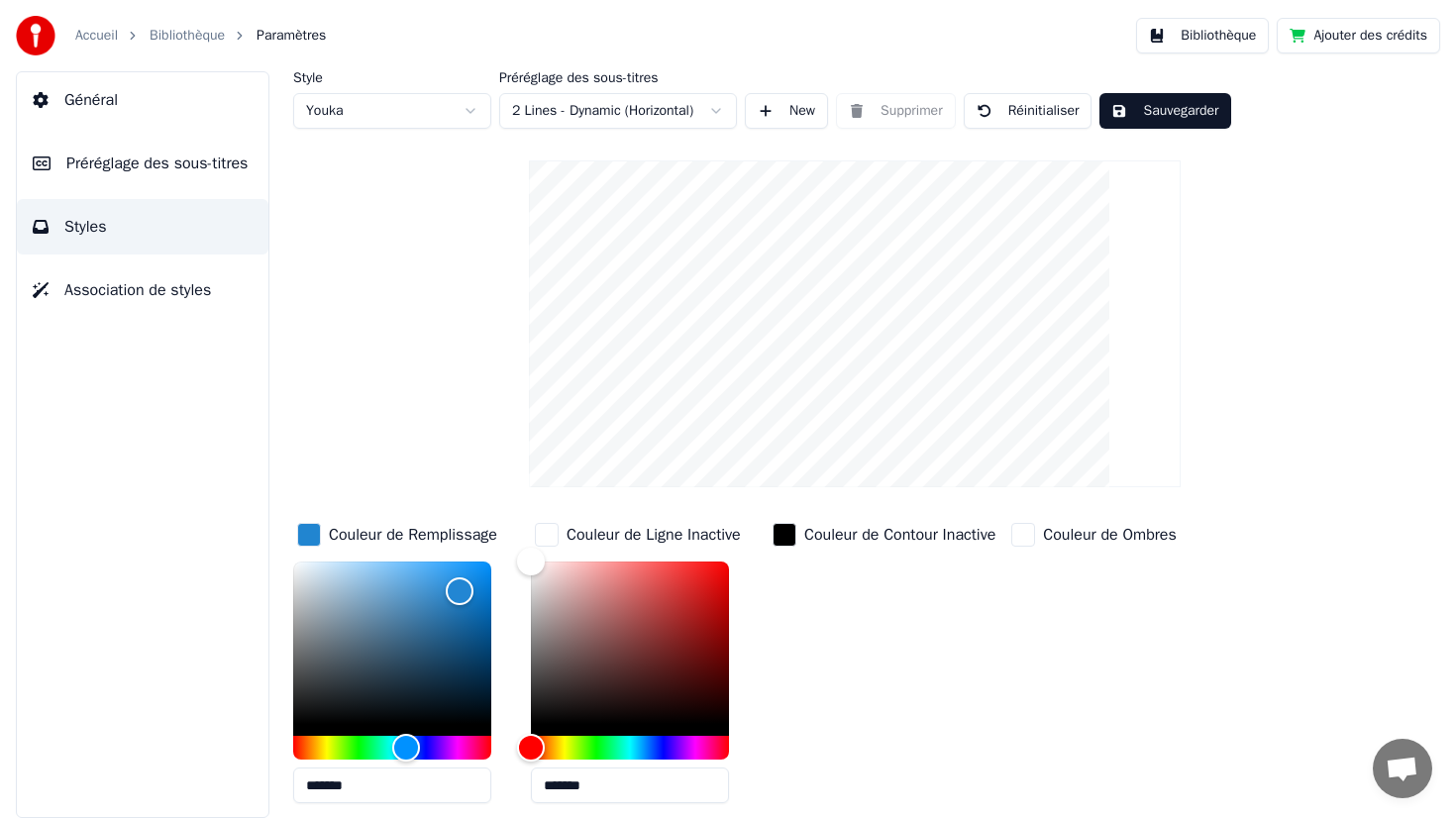 click on "Sauvegarder" at bounding box center (1165, 111) 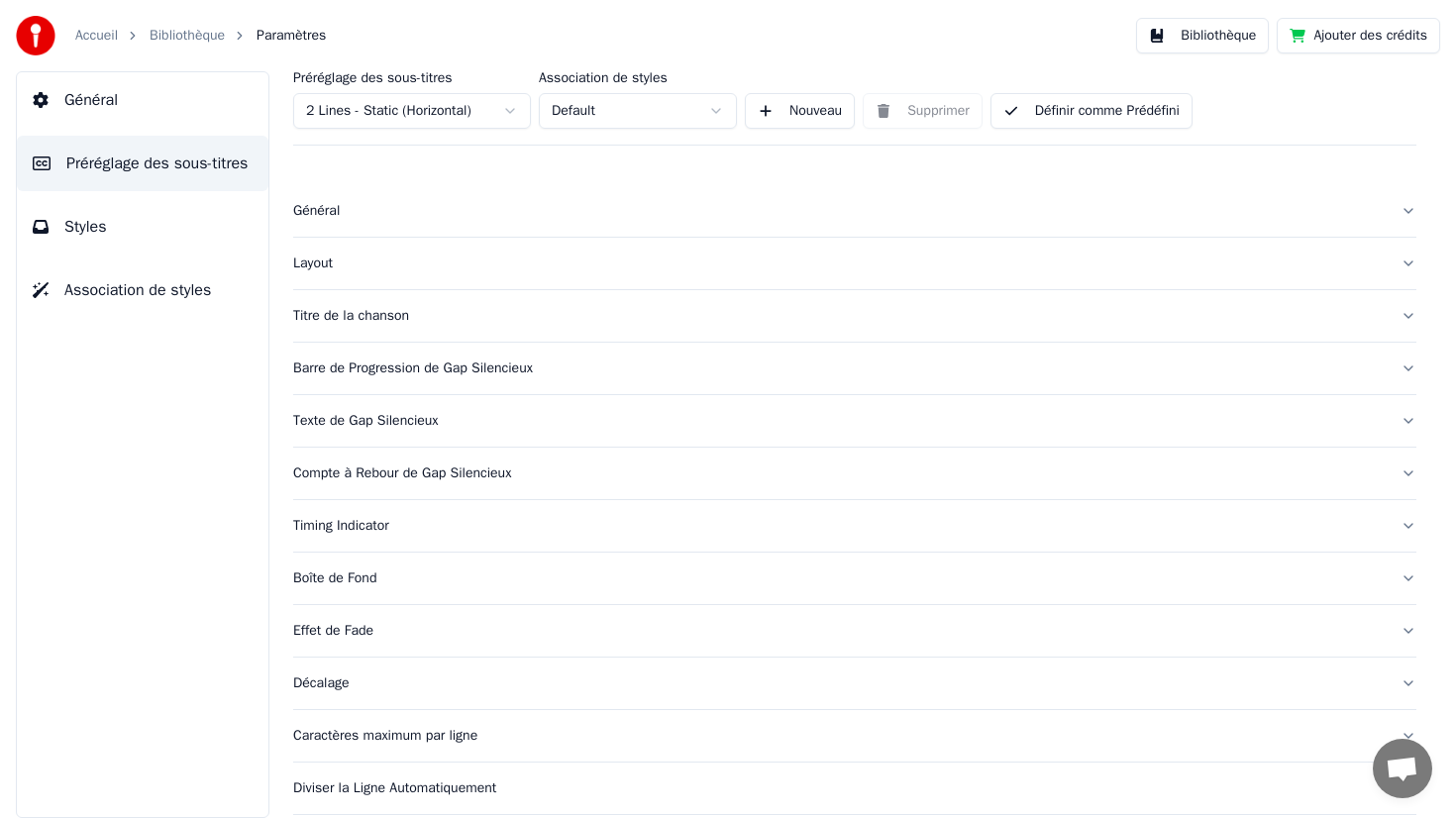 click on "Bibliothèque" at bounding box center [1202, 36] 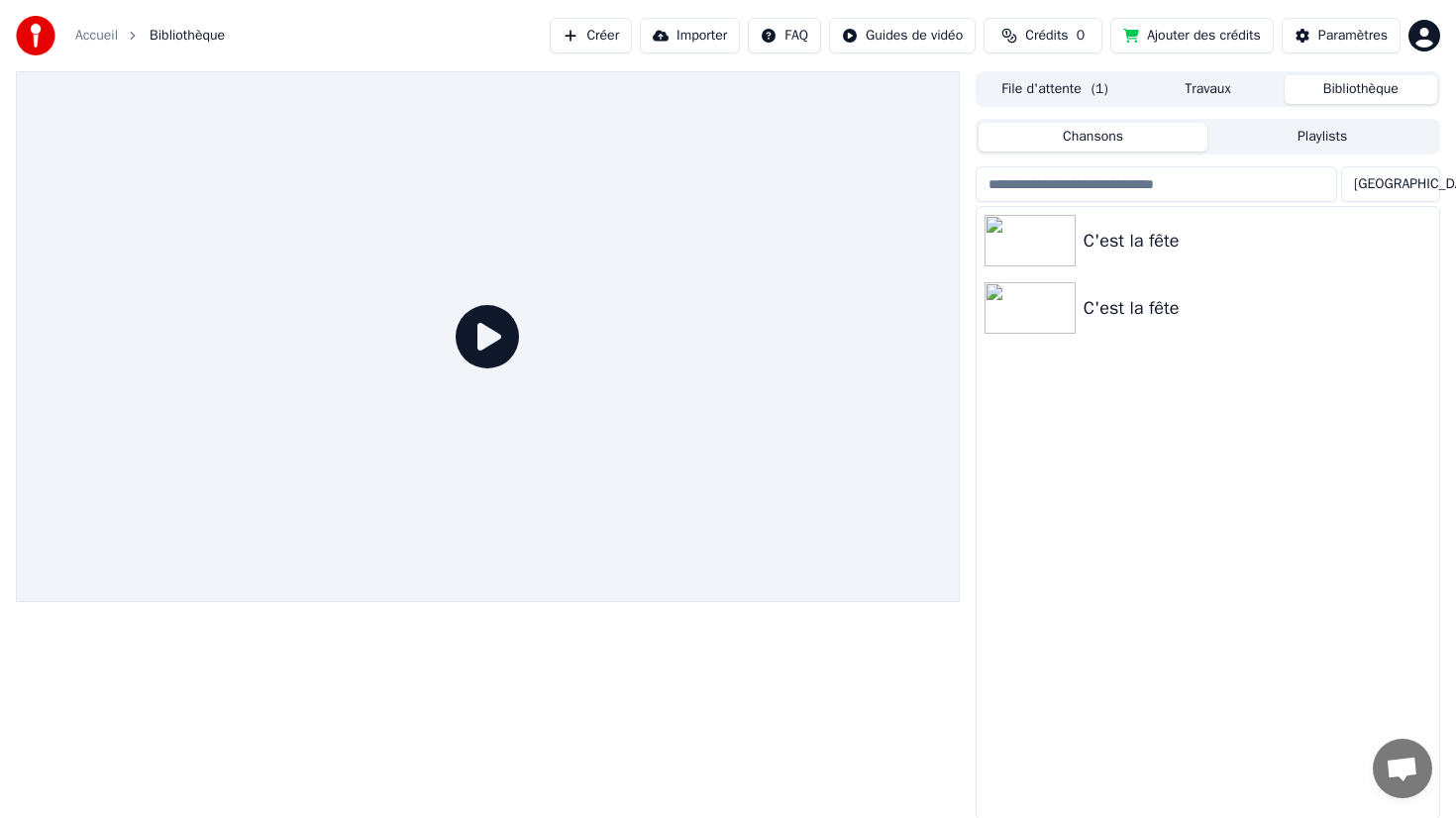 click 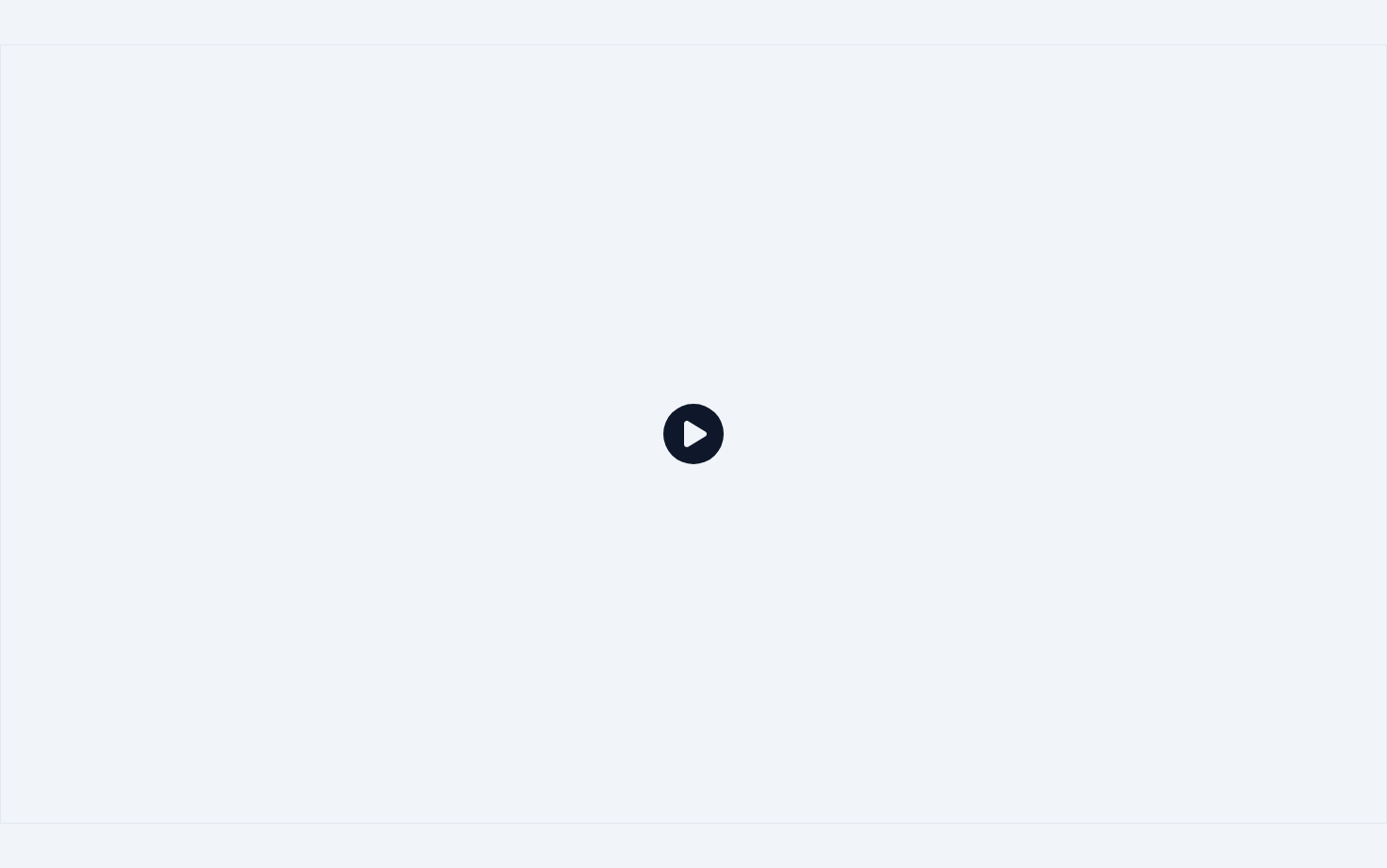 click 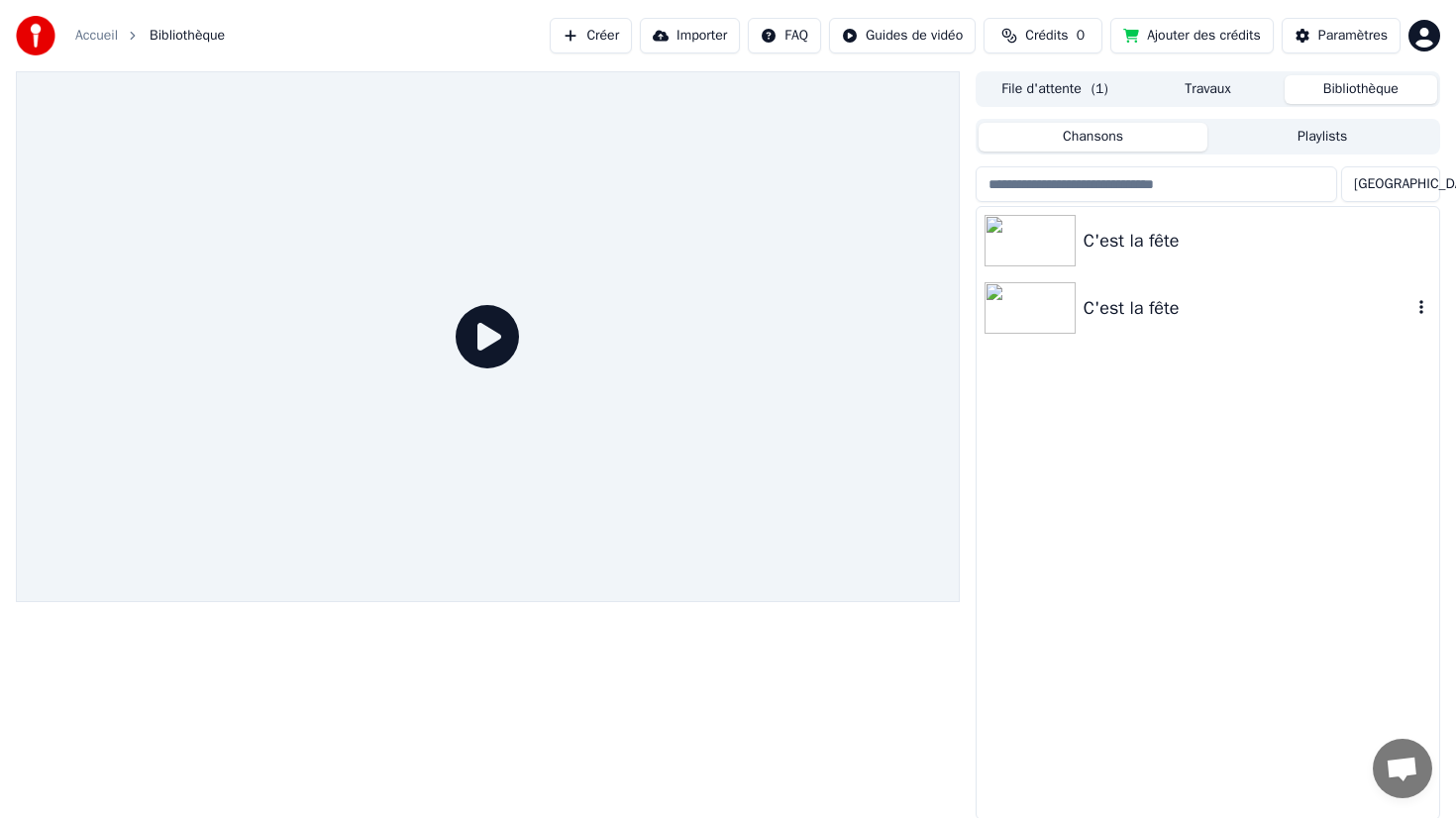 click at bounding box center (1030, 308) 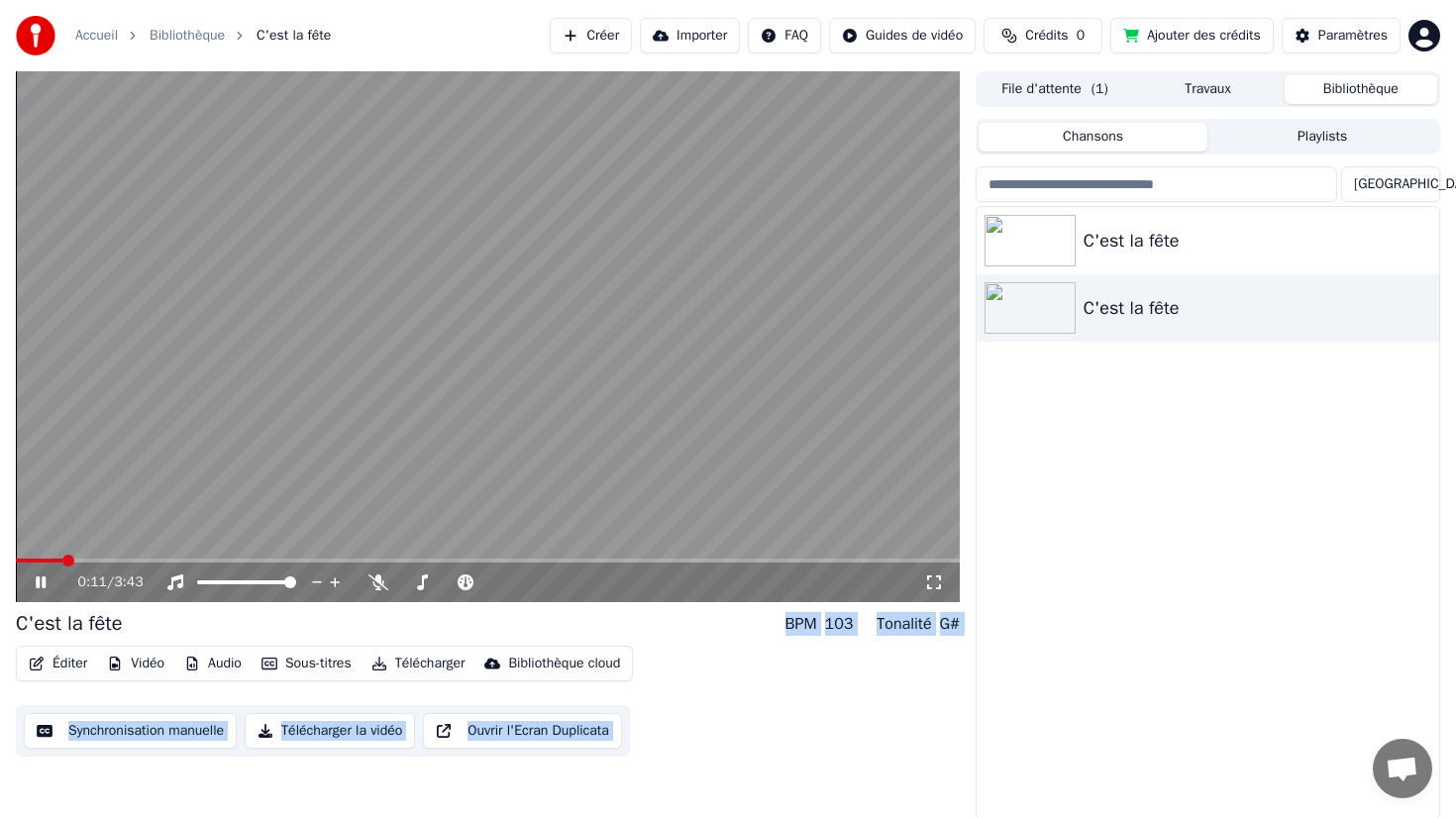 click 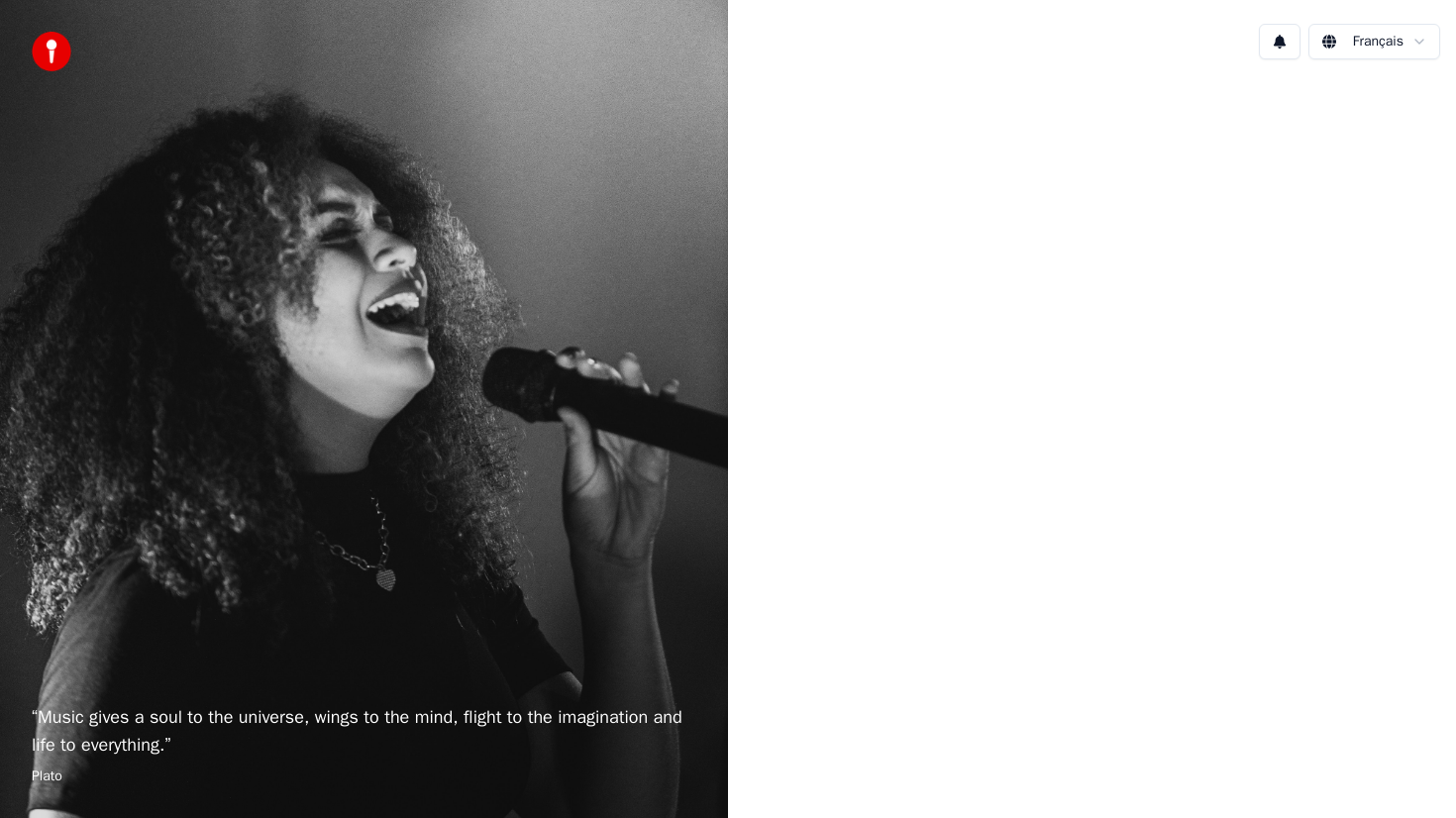 scroll, scrollTop: 0, scrollLeft: 0, axis: both 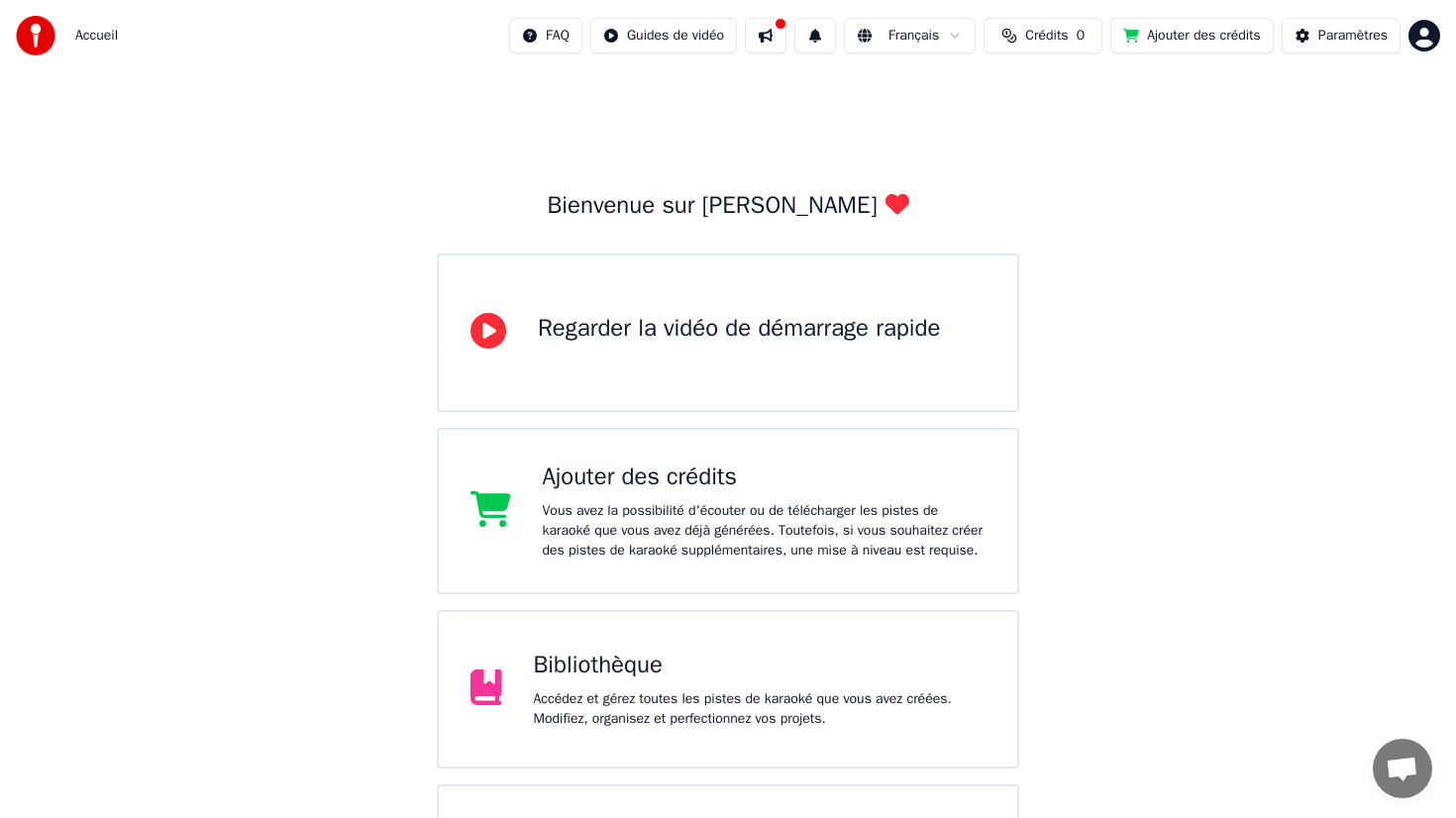 click on "Bibliothèque" at bounding box center [760, 665] 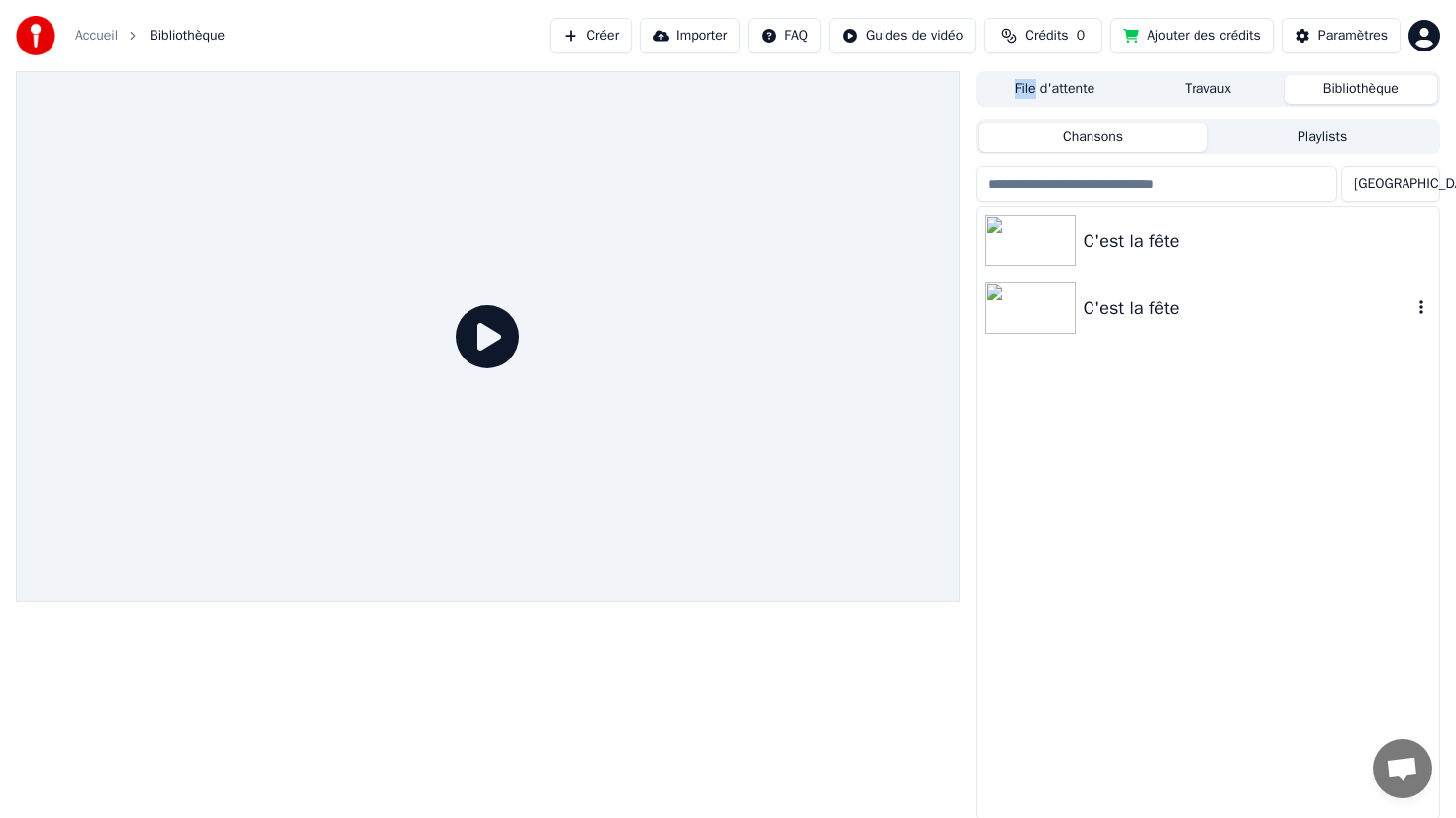 click at bounding box center (1030, 308) 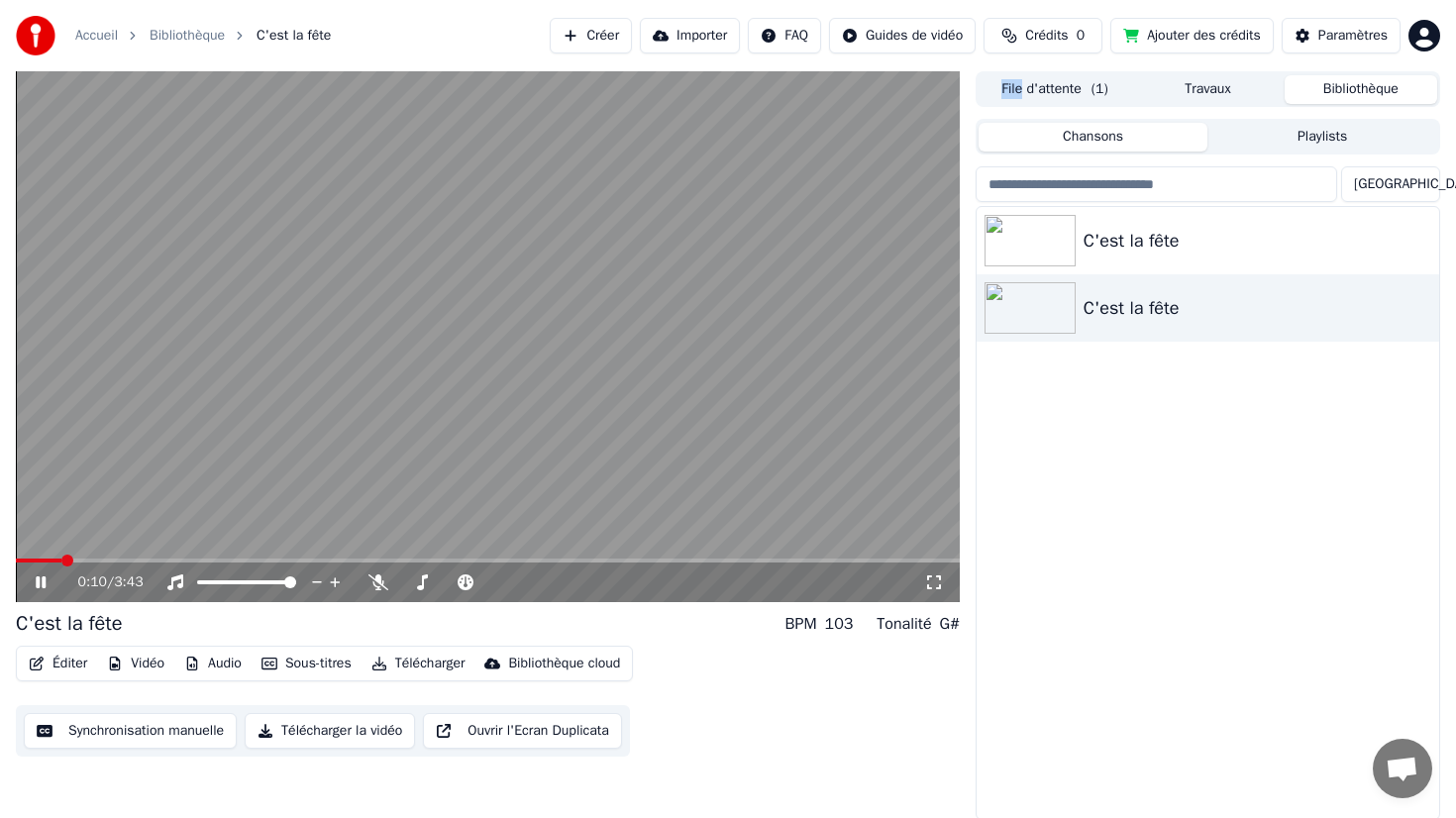 click on "Télécharger la vidéo" at bounding box center [330, 731] 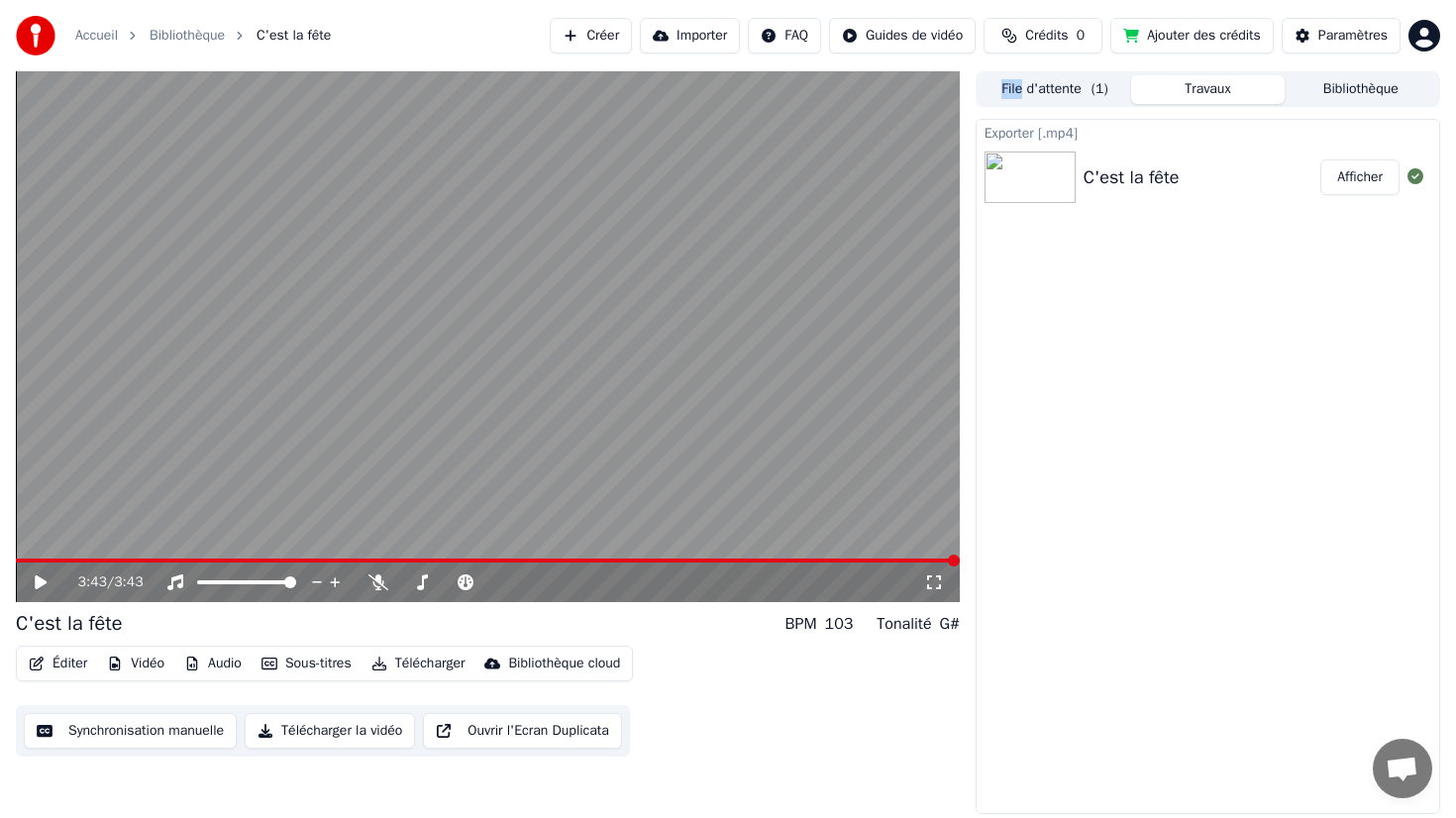 click on "Afficher" at bounding box center (1360, 177) 